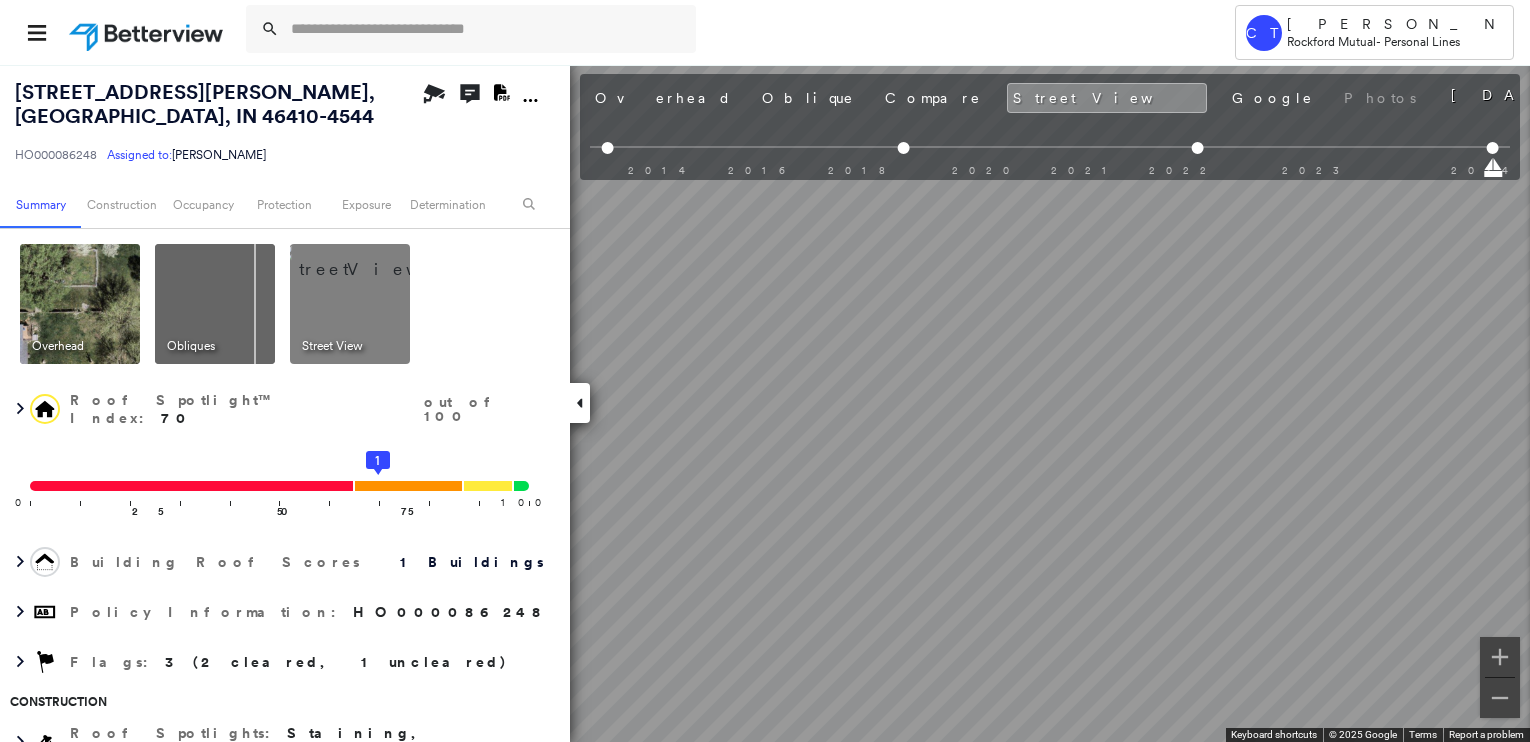 click at bounding box center [148, 32] 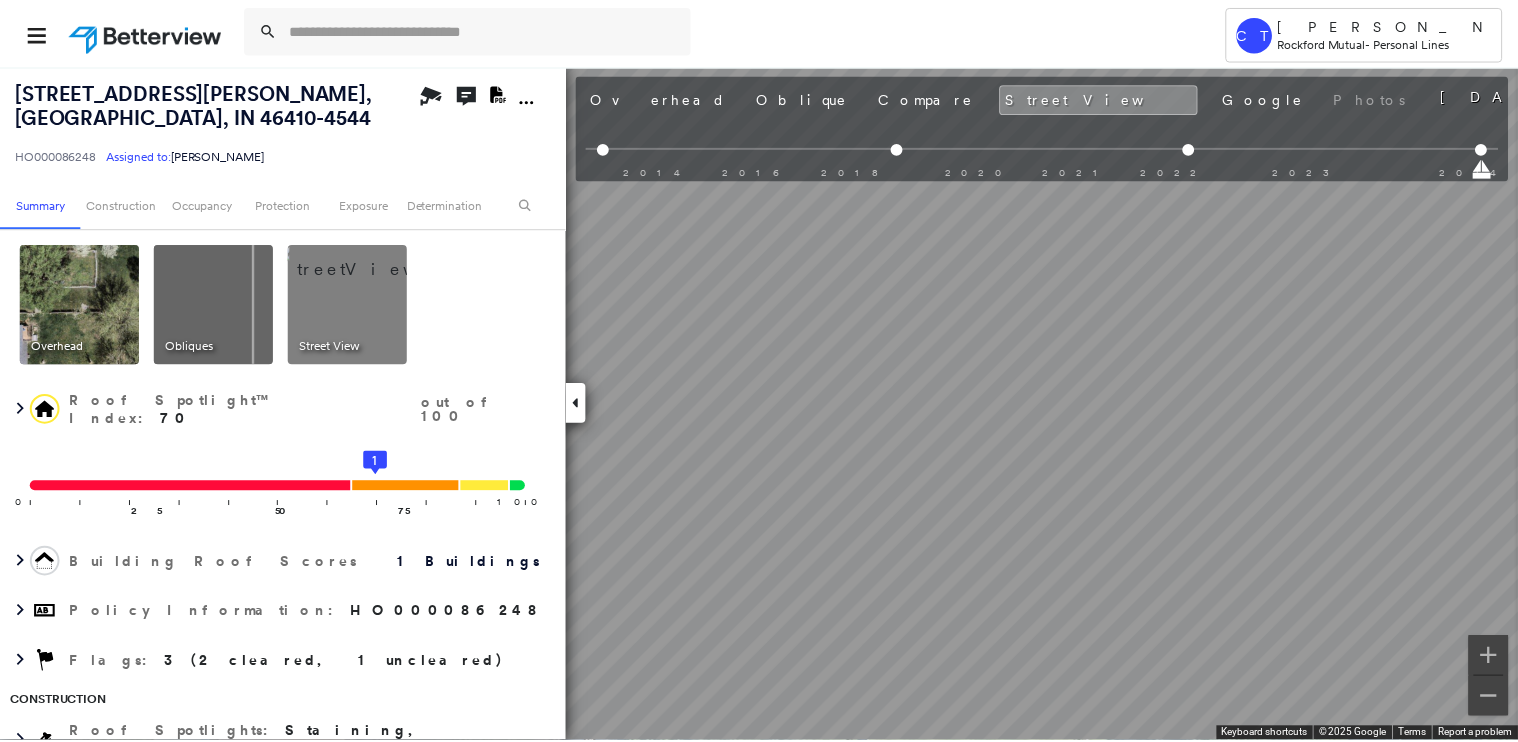 scroll, scrollTop: 0, scrollLeft: 0, axis: both 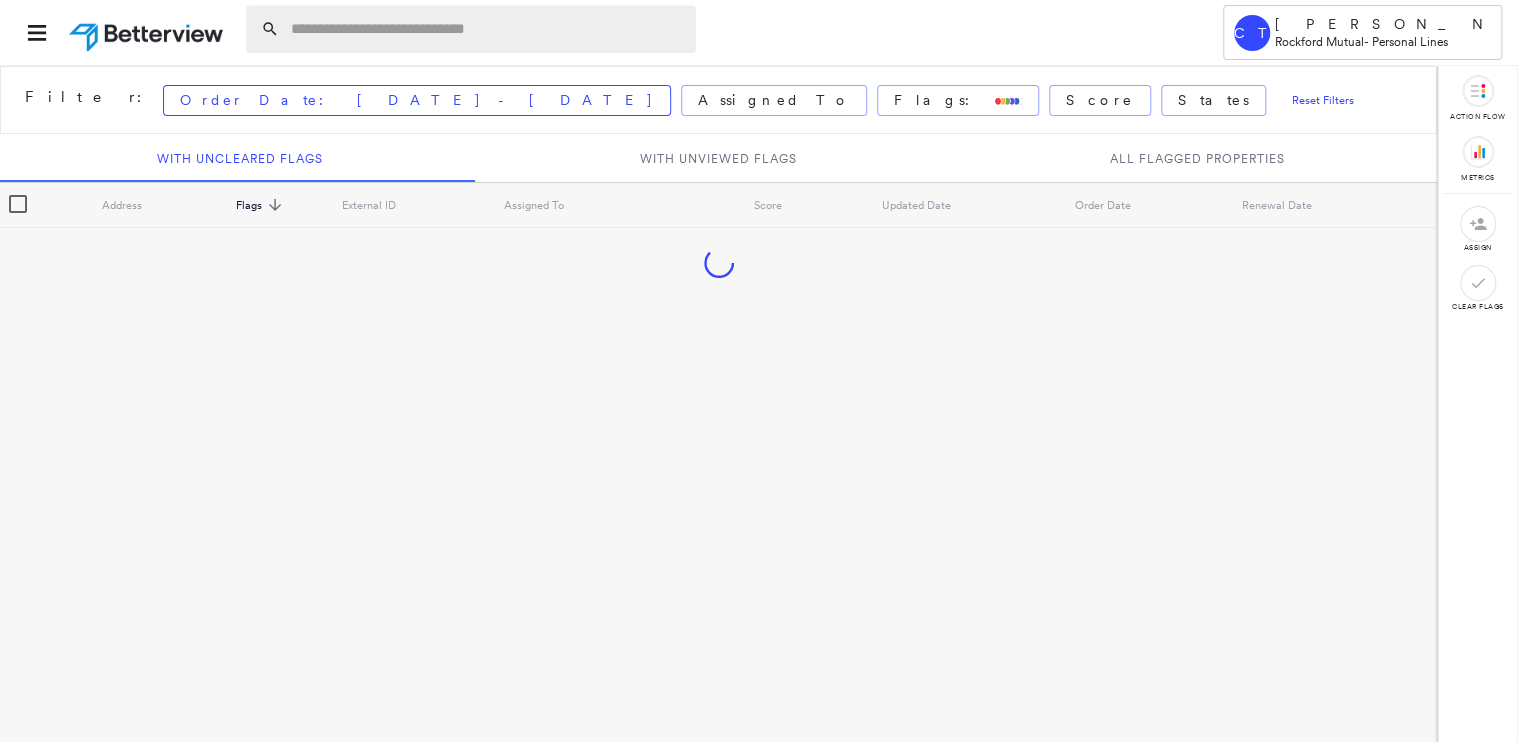 click at bounding box center [487, 29] 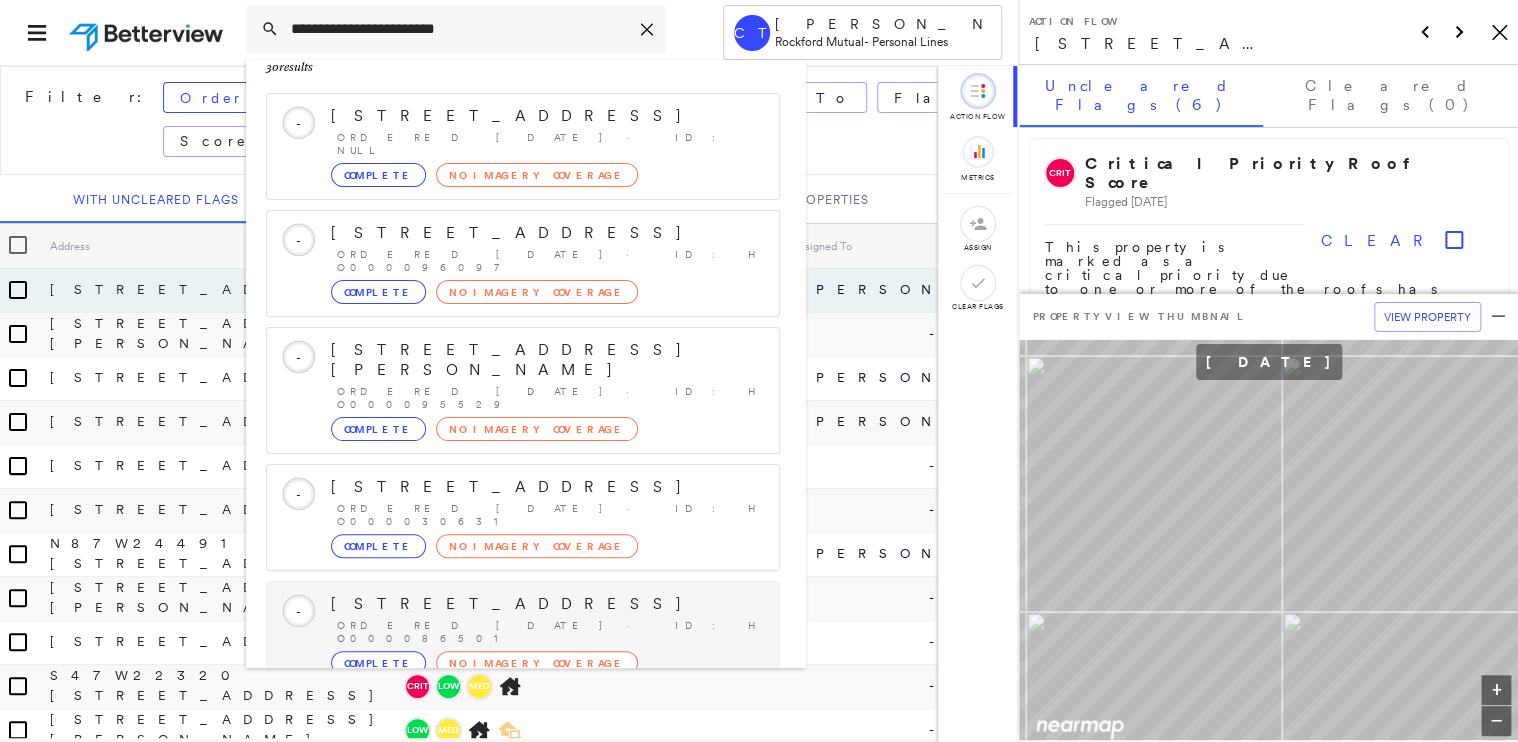 scroll, scrollTop: 208, scrollLeft: 0, axis: vertical 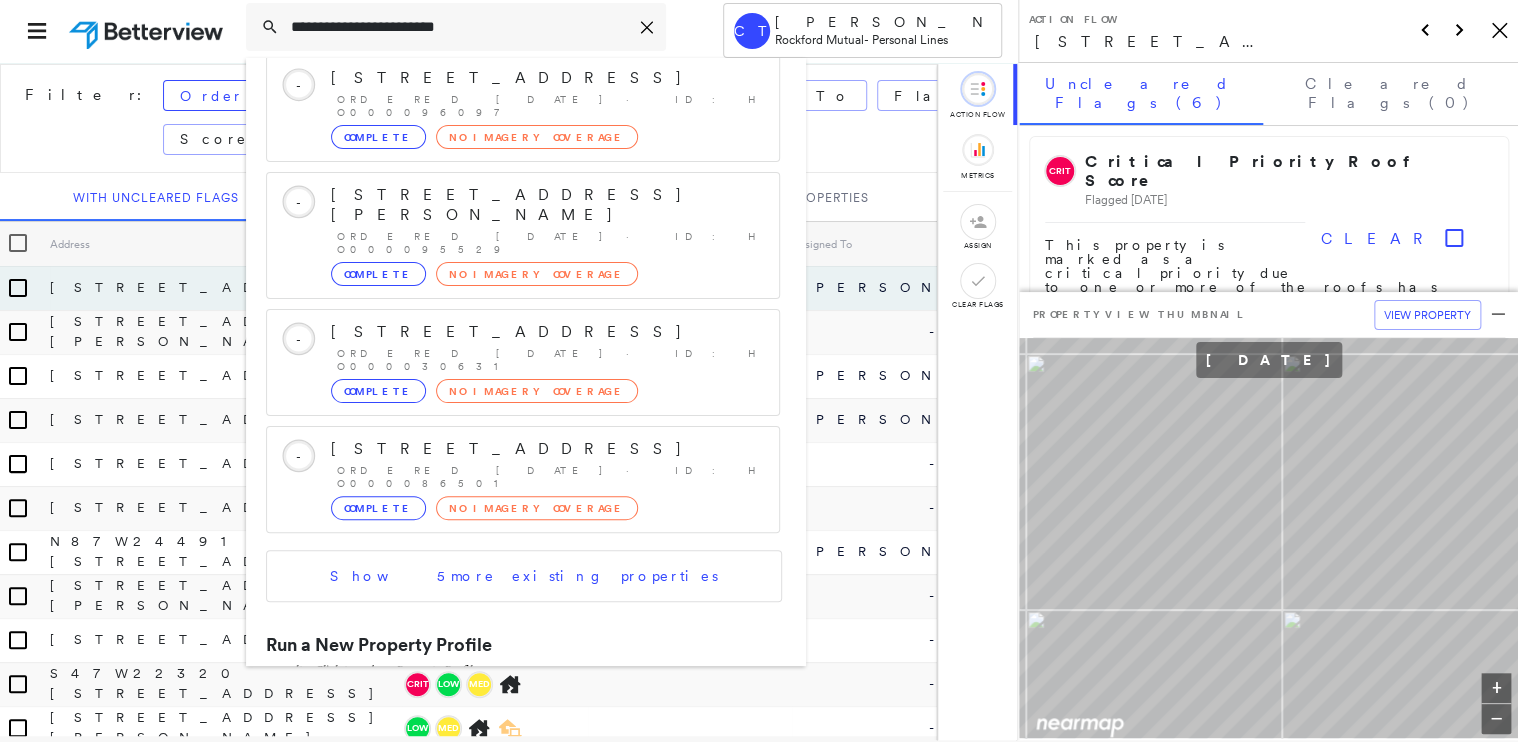 type on "**********" 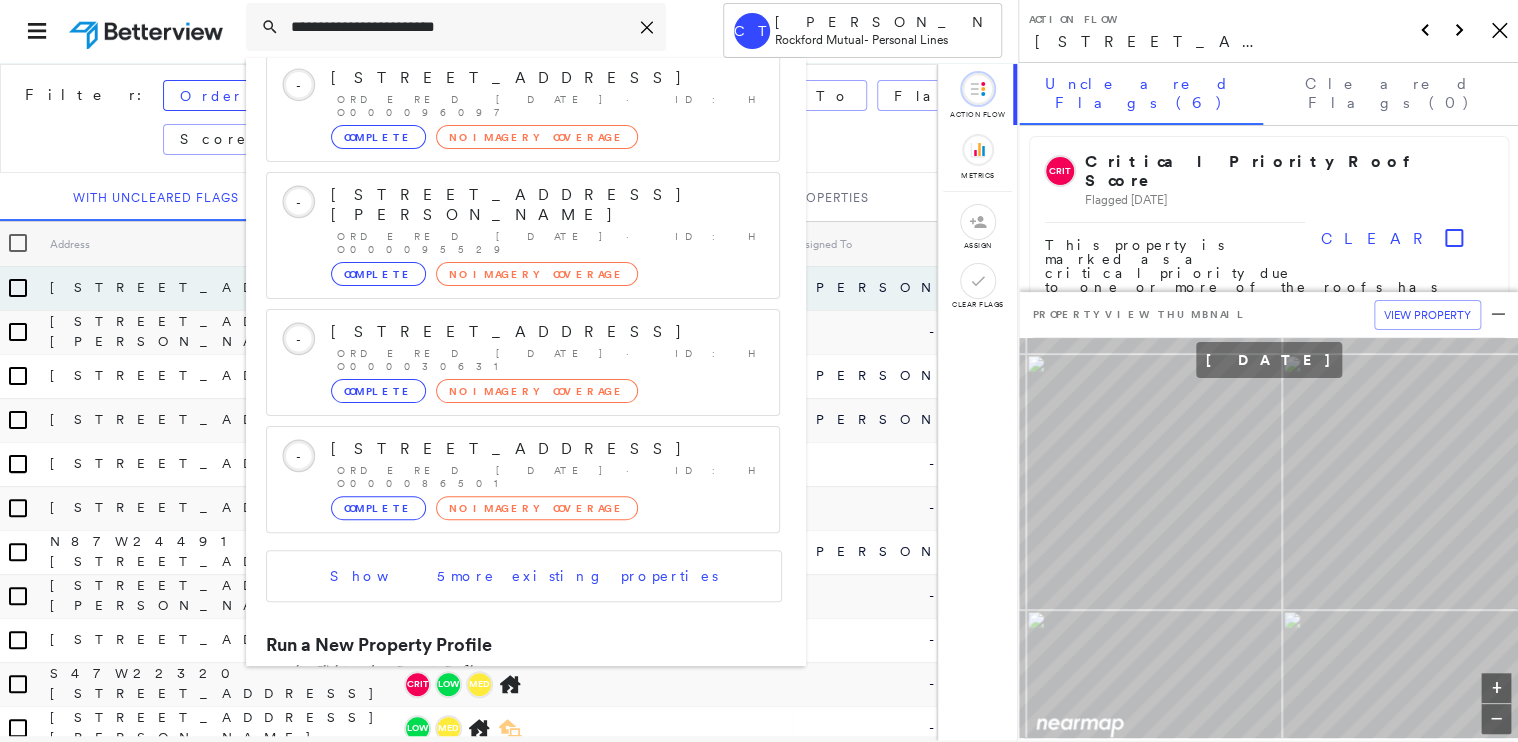click on "820 Markland St, Salem, IL 62881 Group Created with Sketch." at bounding box center [523, 713] 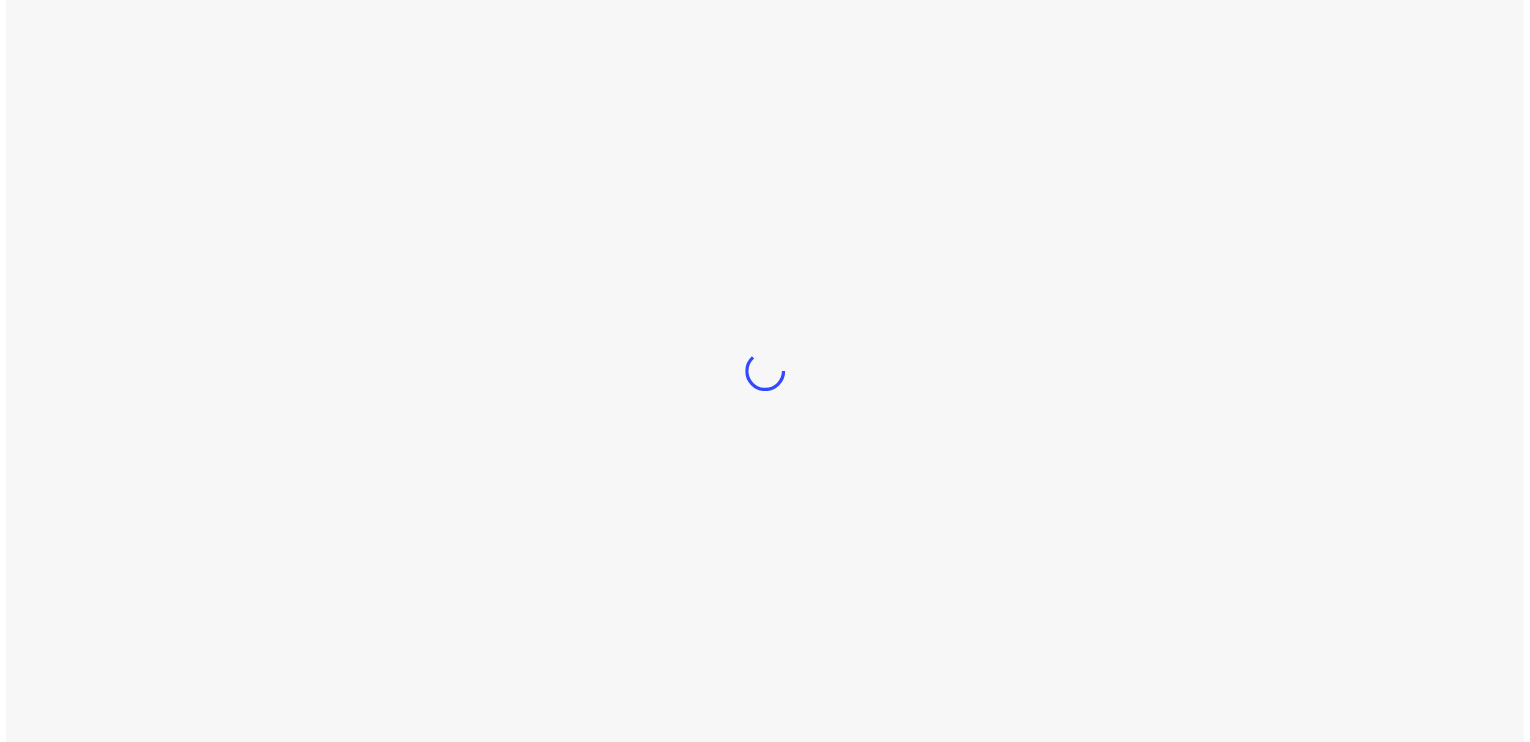 scroll, scrollTop: 0, scrollLeft: 0, axis: both 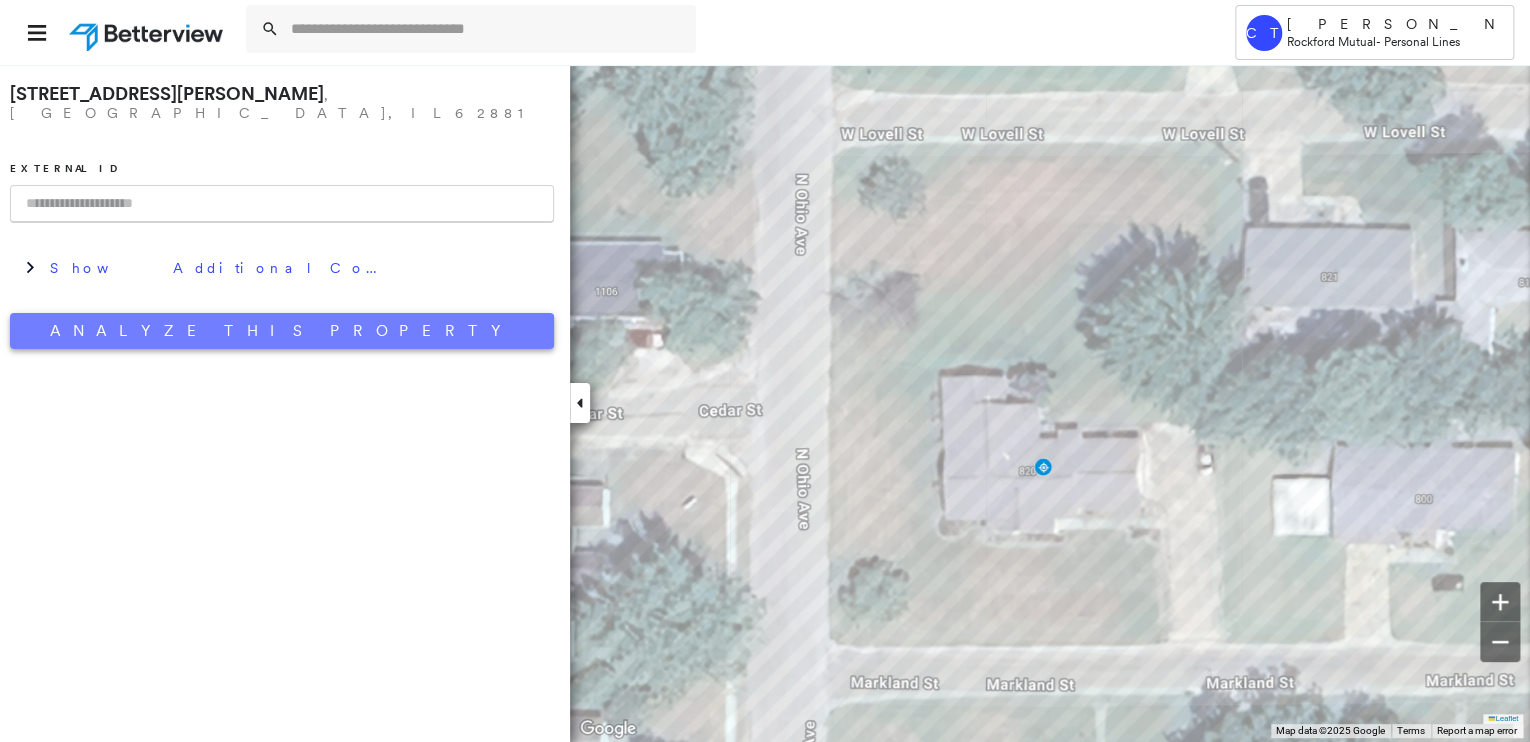 click on "Analyze This Property" at bounding box center [282, 331] 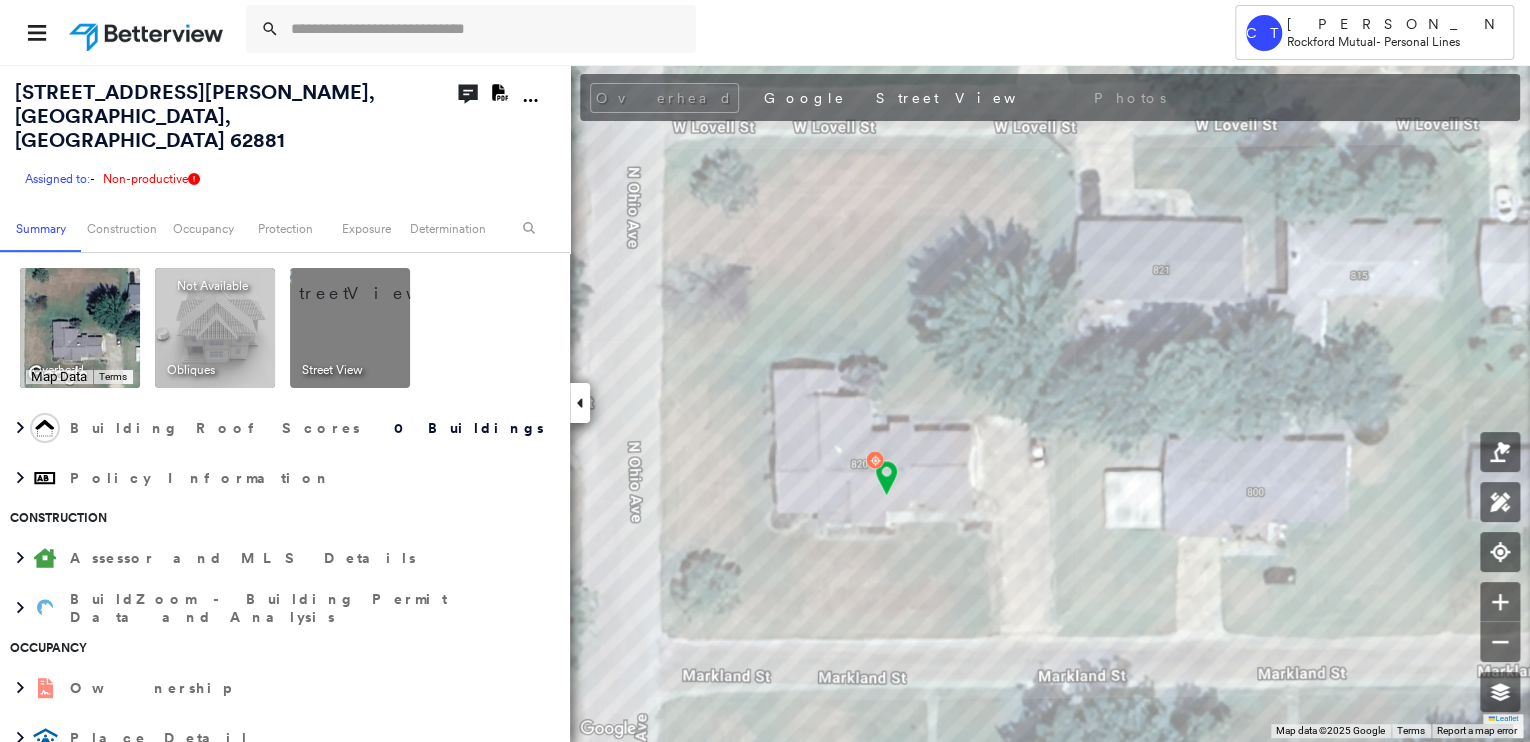 click at bounding box center (374, 283) 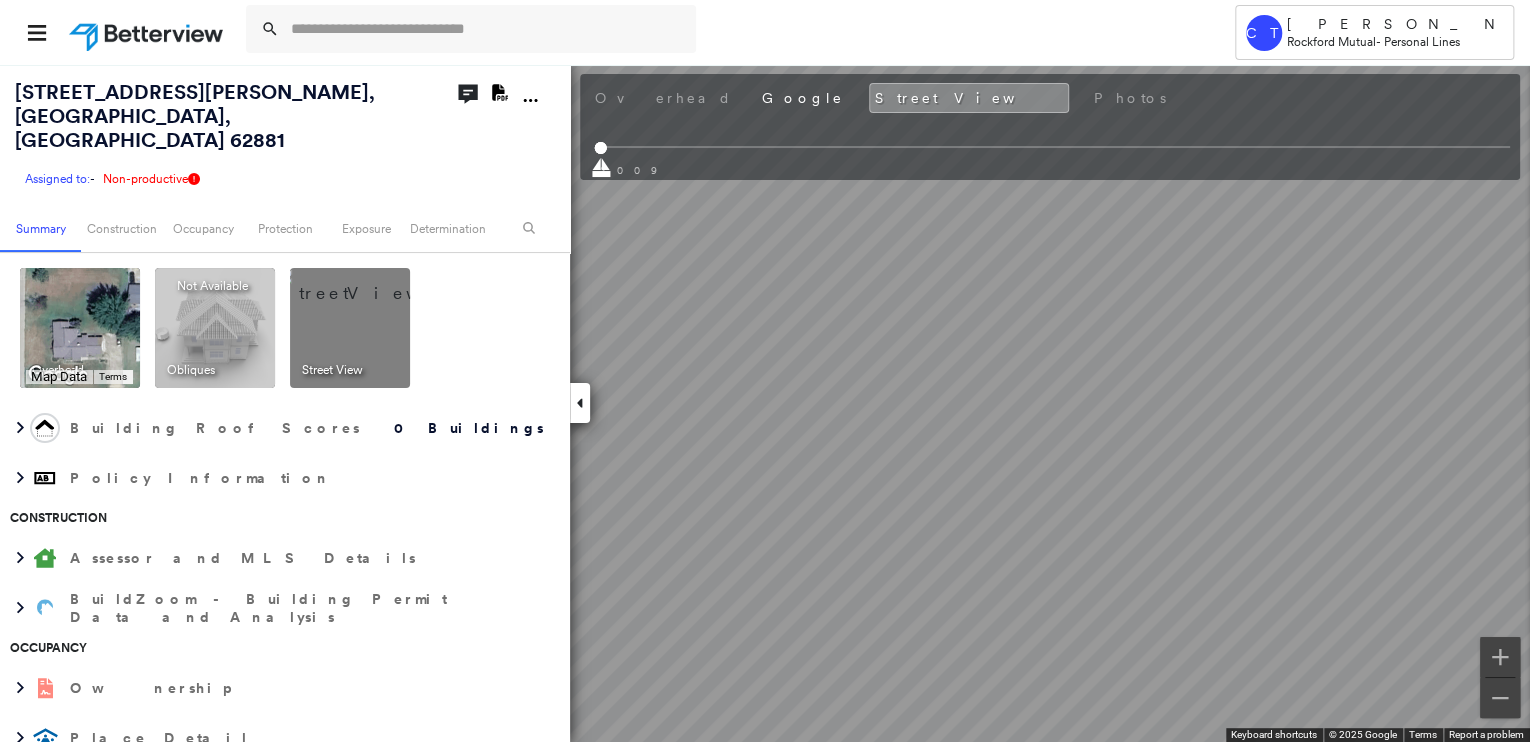 click on "Keyboard shortcuts Map Data Map data ©2025 Google Map data ©2025 Google 20 m  Click to toggle between metric and imperial units Terms To navigate, press the arrow keys. Keyboard shortcuts Map Data Map data ©2025 Imagery ©2025 Airbus, Maxar Technologies Map data ©2025 Imagery ©2025 Airbus, Maxar Technologies 20 m  Click to toggle between metric and imperial units Terms To navigate, press the arrow keys." at bounding box center (80, 328) 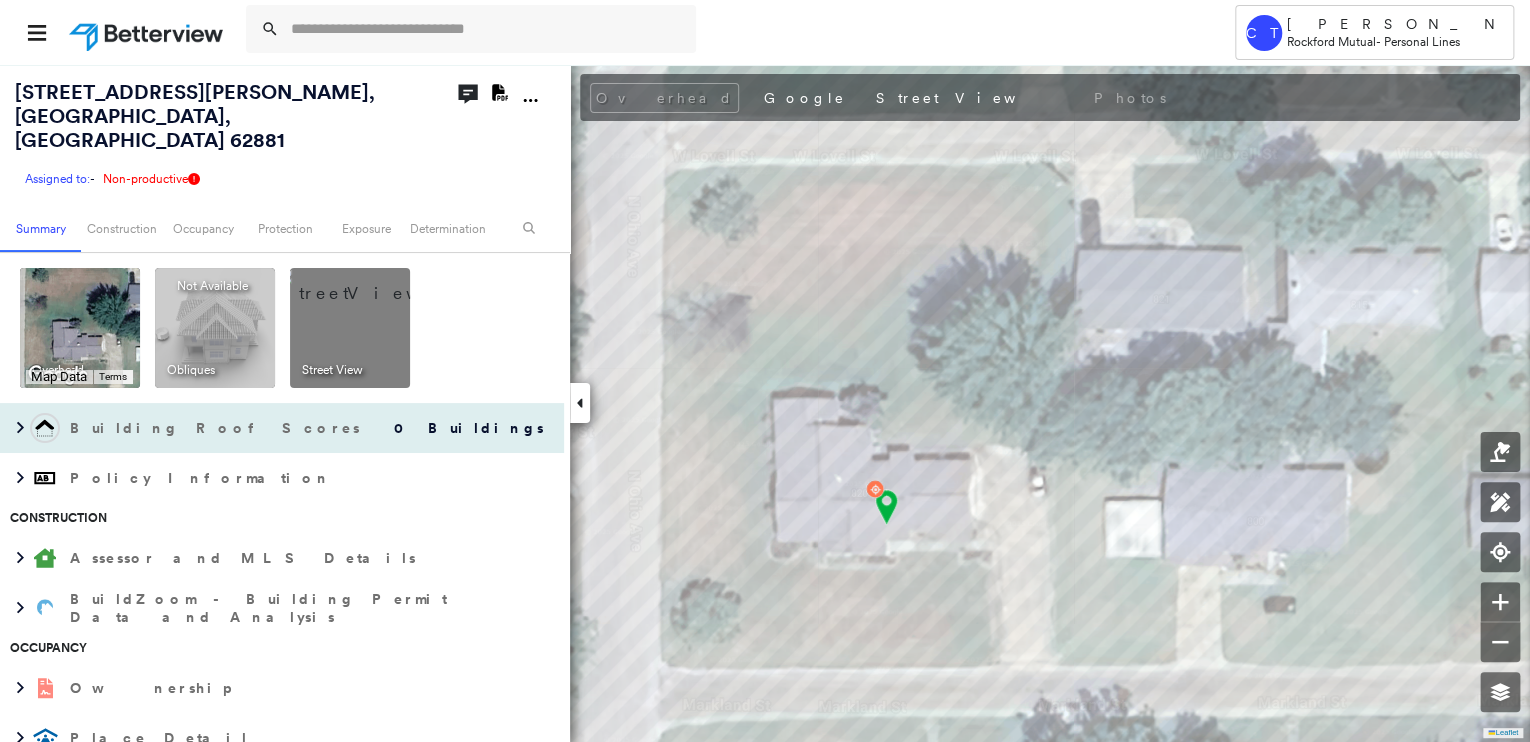 click on "Building Roof Scores" at bounding box center (217, 428) 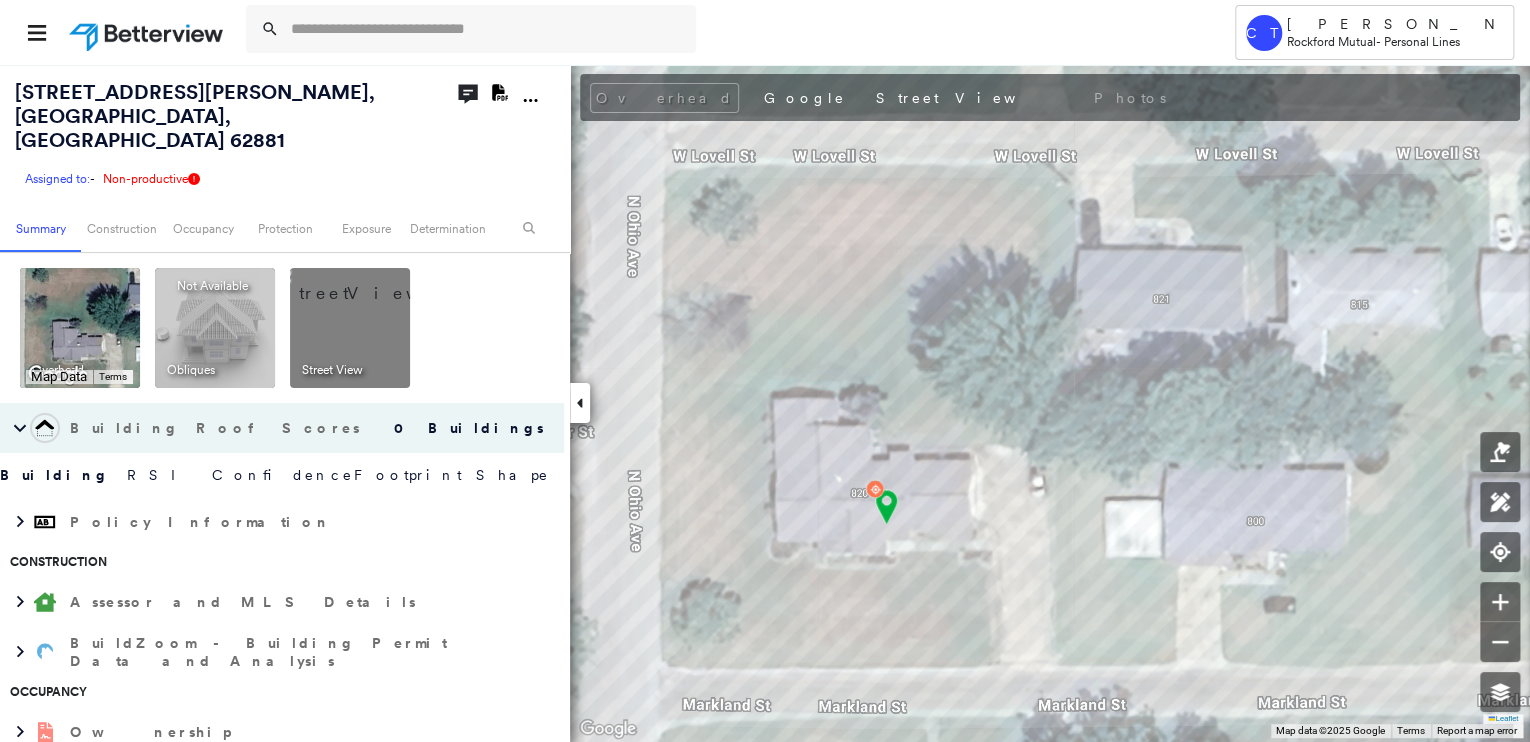 click on "Building Roof Scores" at bounding box center [217, 428] 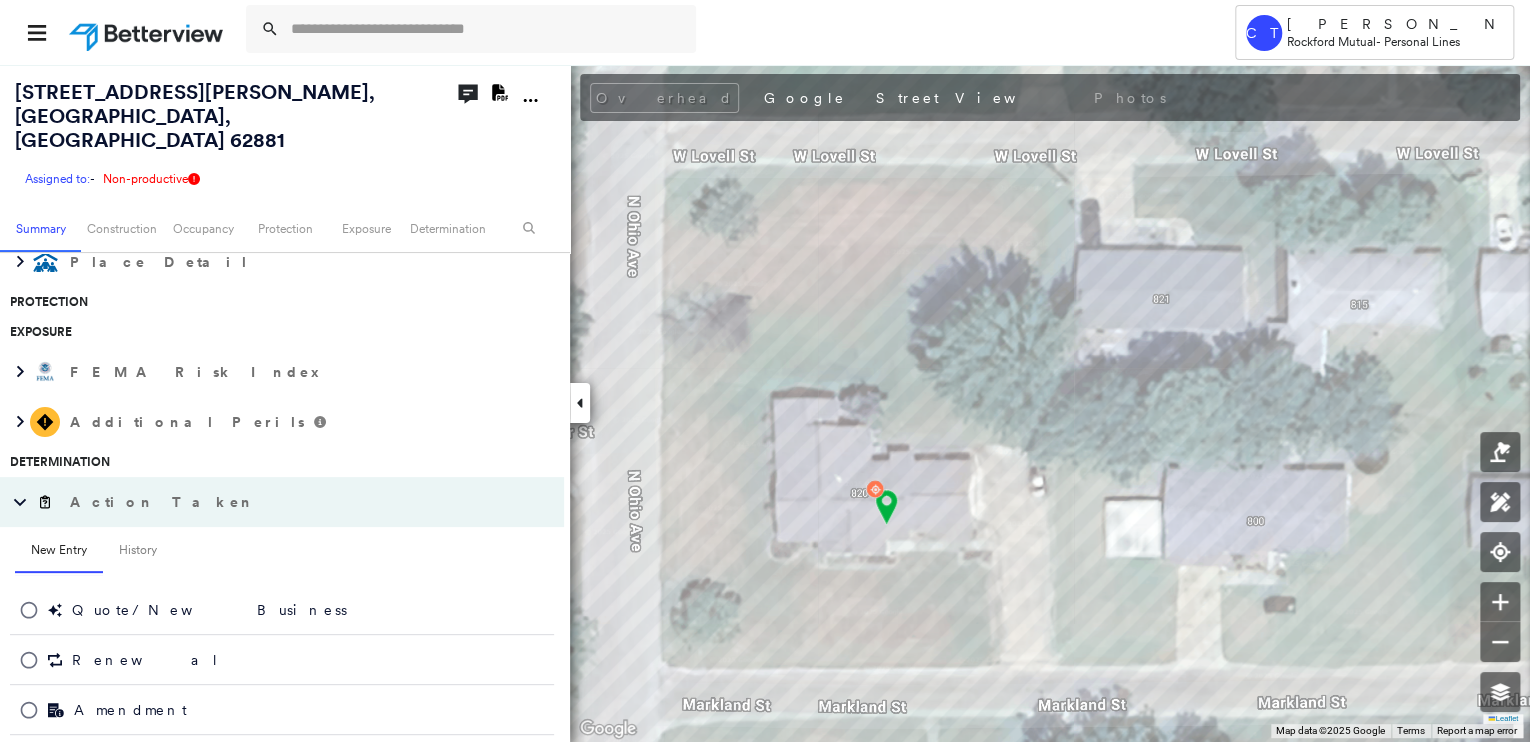 scroll, scrollTop: 480, scrollLeft: 0, axis: vertical 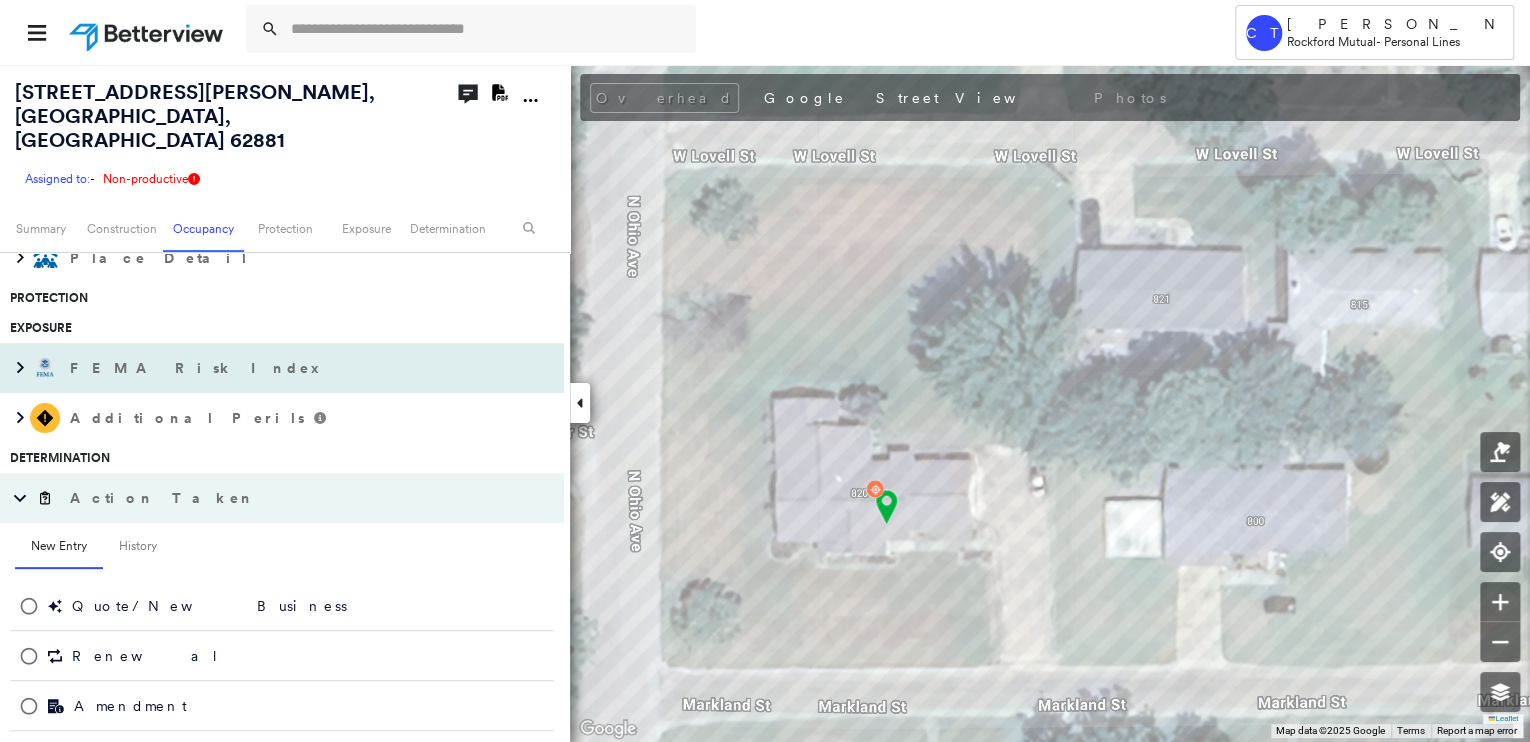 click on "FEMA Risk Index" at bounding box center [262, 368] 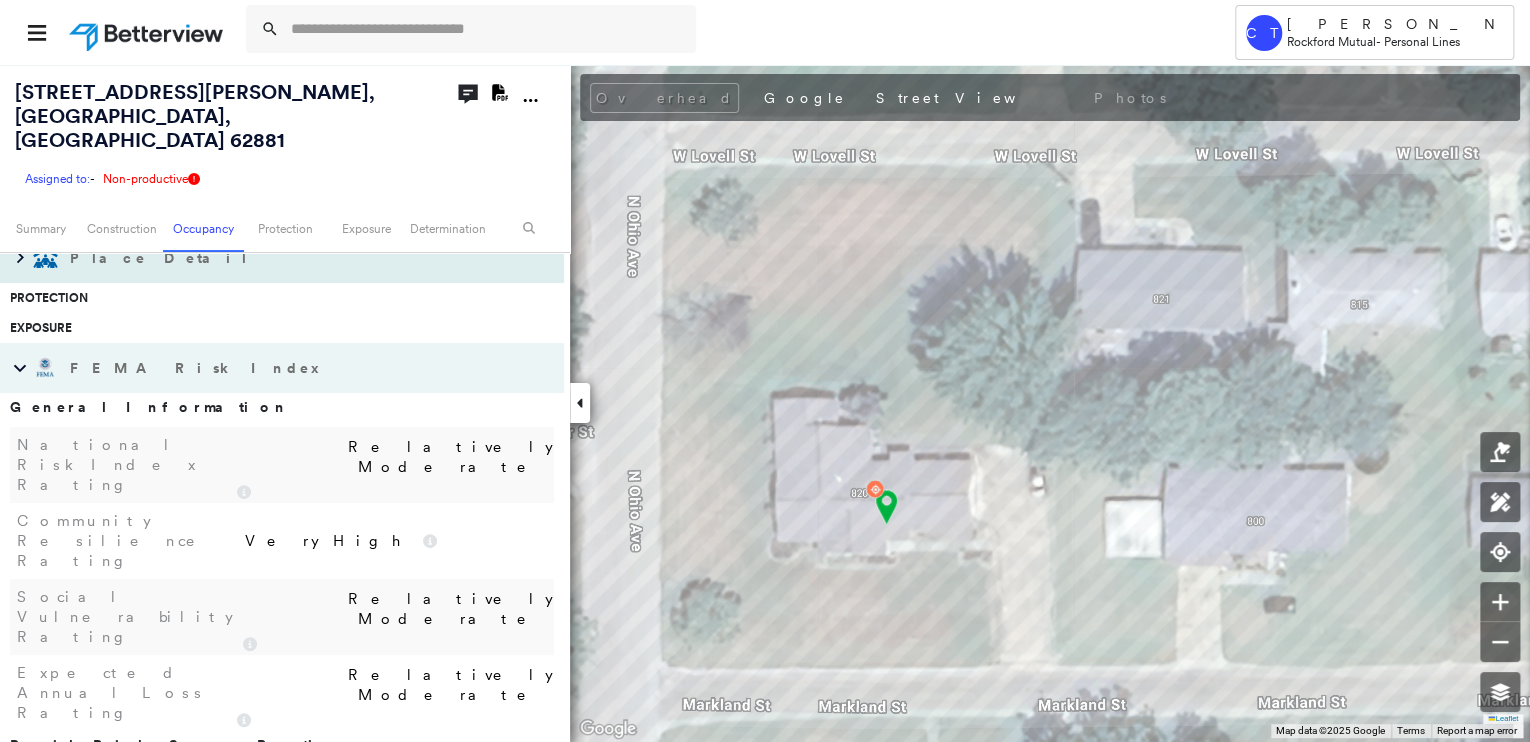 click on "Place Detail" at bounding box center (262, 258) 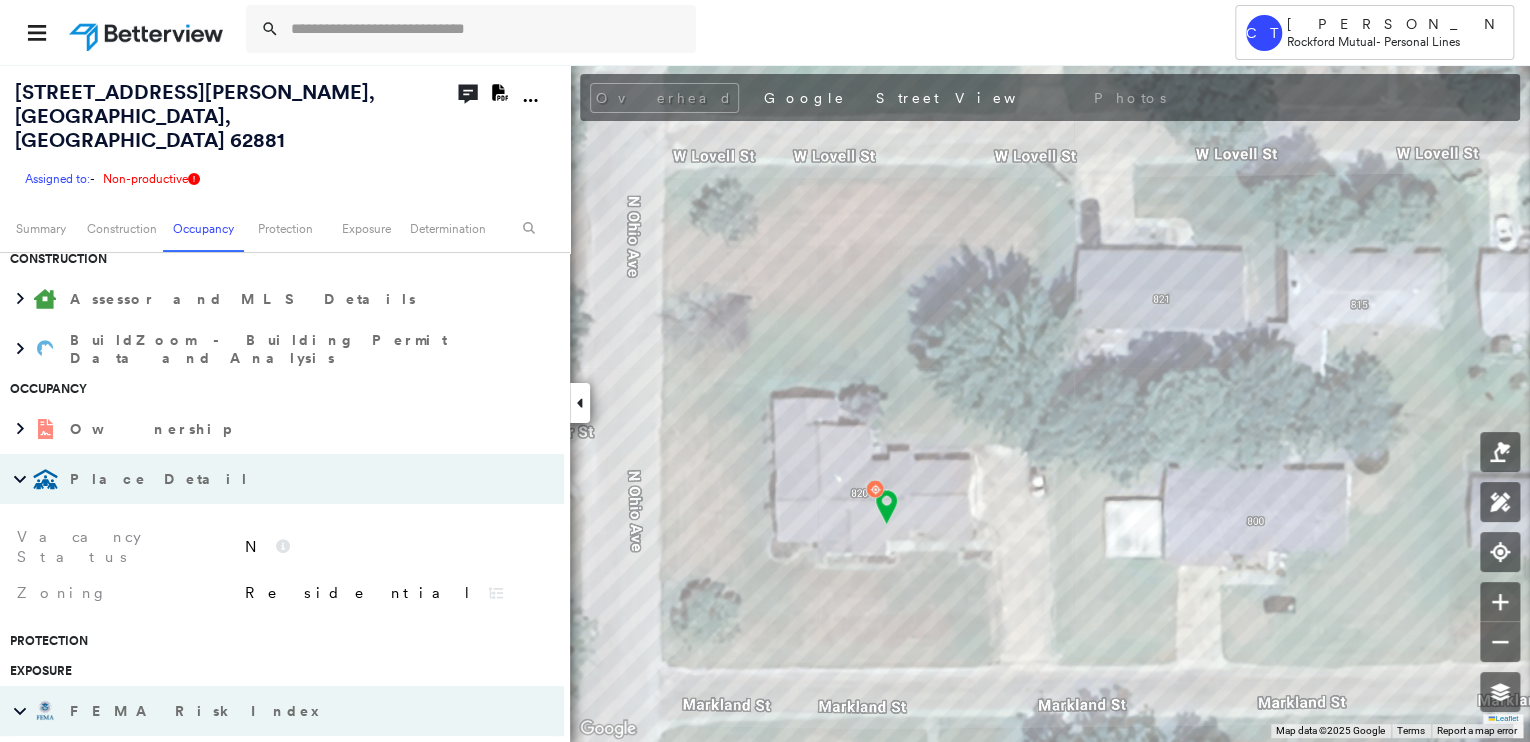 scroll, scrollTop: 240, scrollLeft: 0, axis: vertical 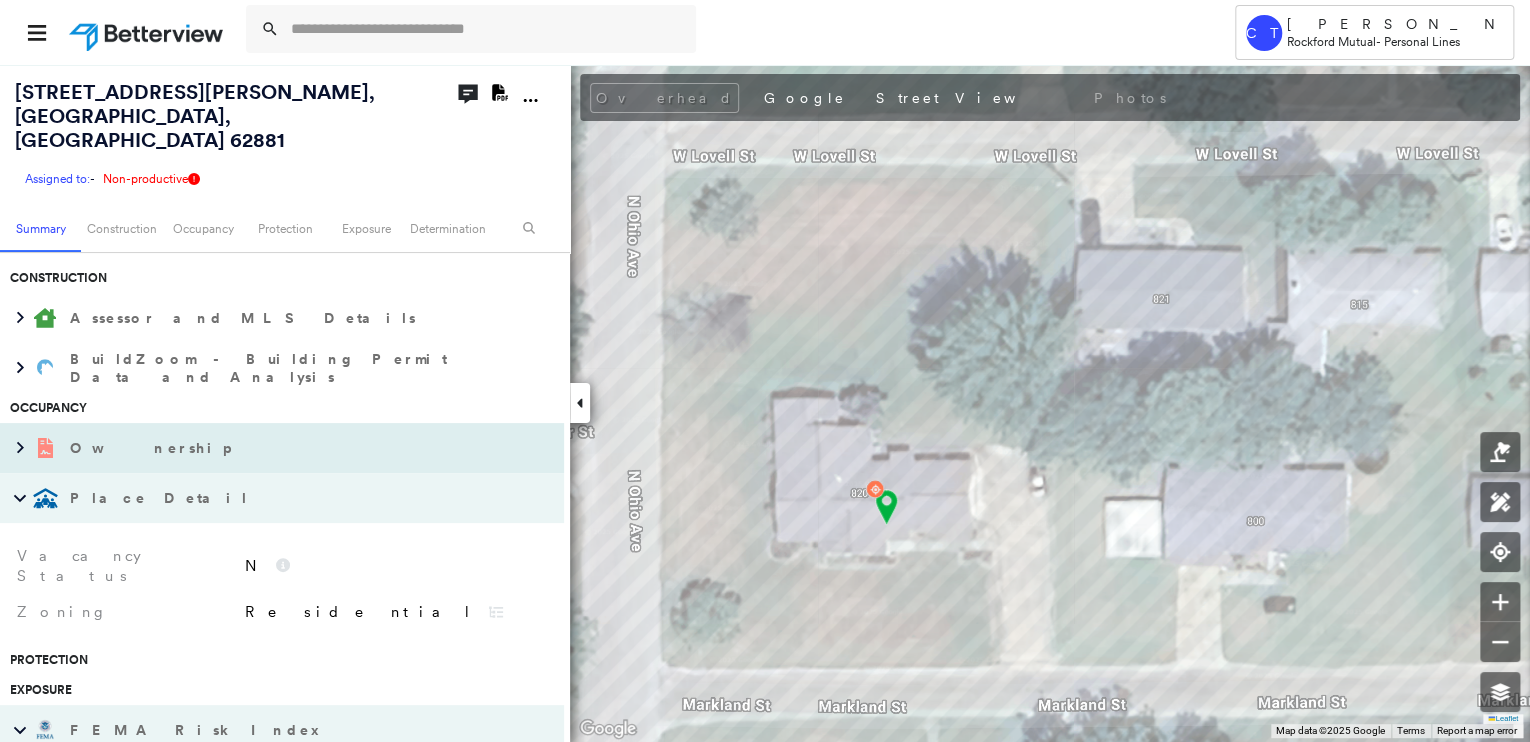click on "Ownership" at bounding box center [262, 448] 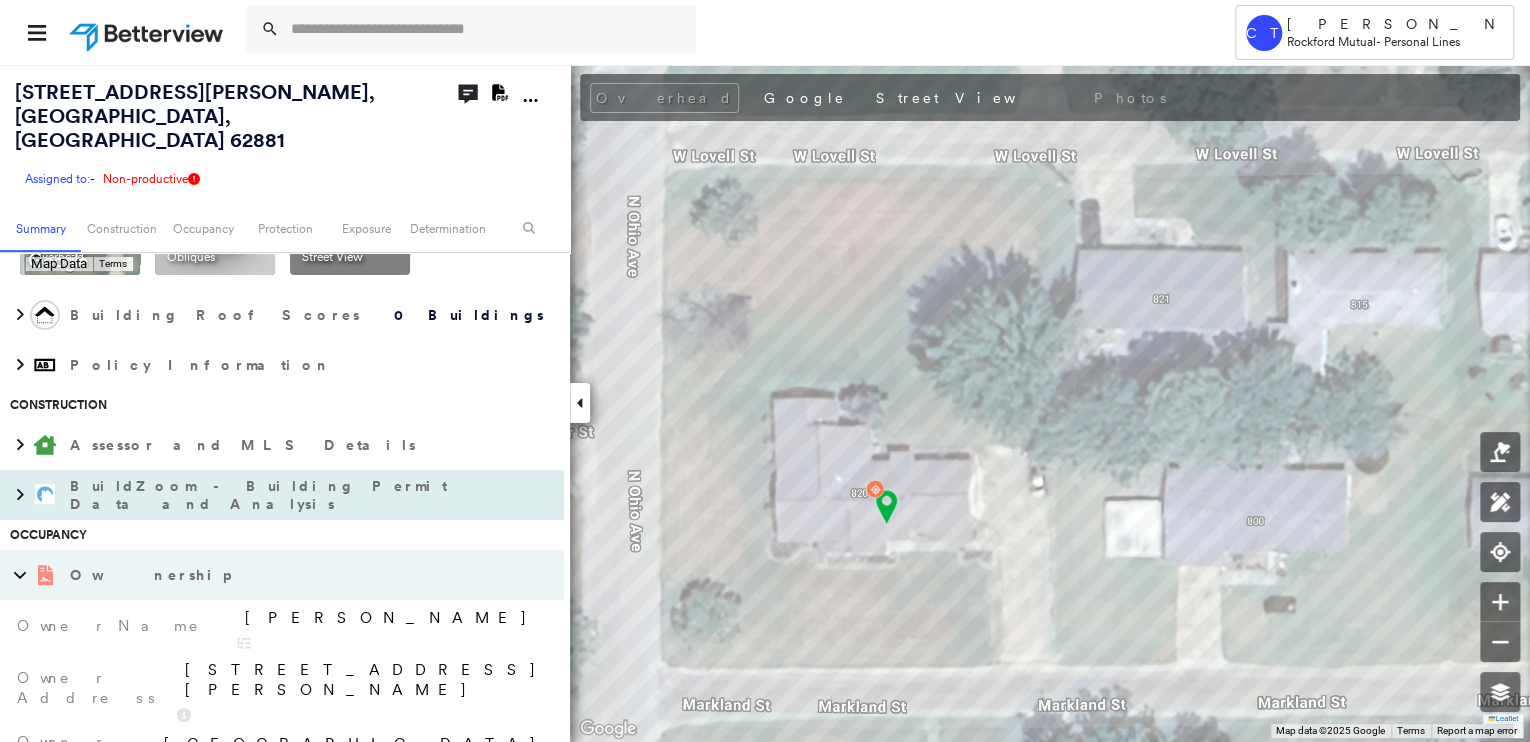 scroll, scrollTop: 80, scrollLeft: 0, axis: vertical 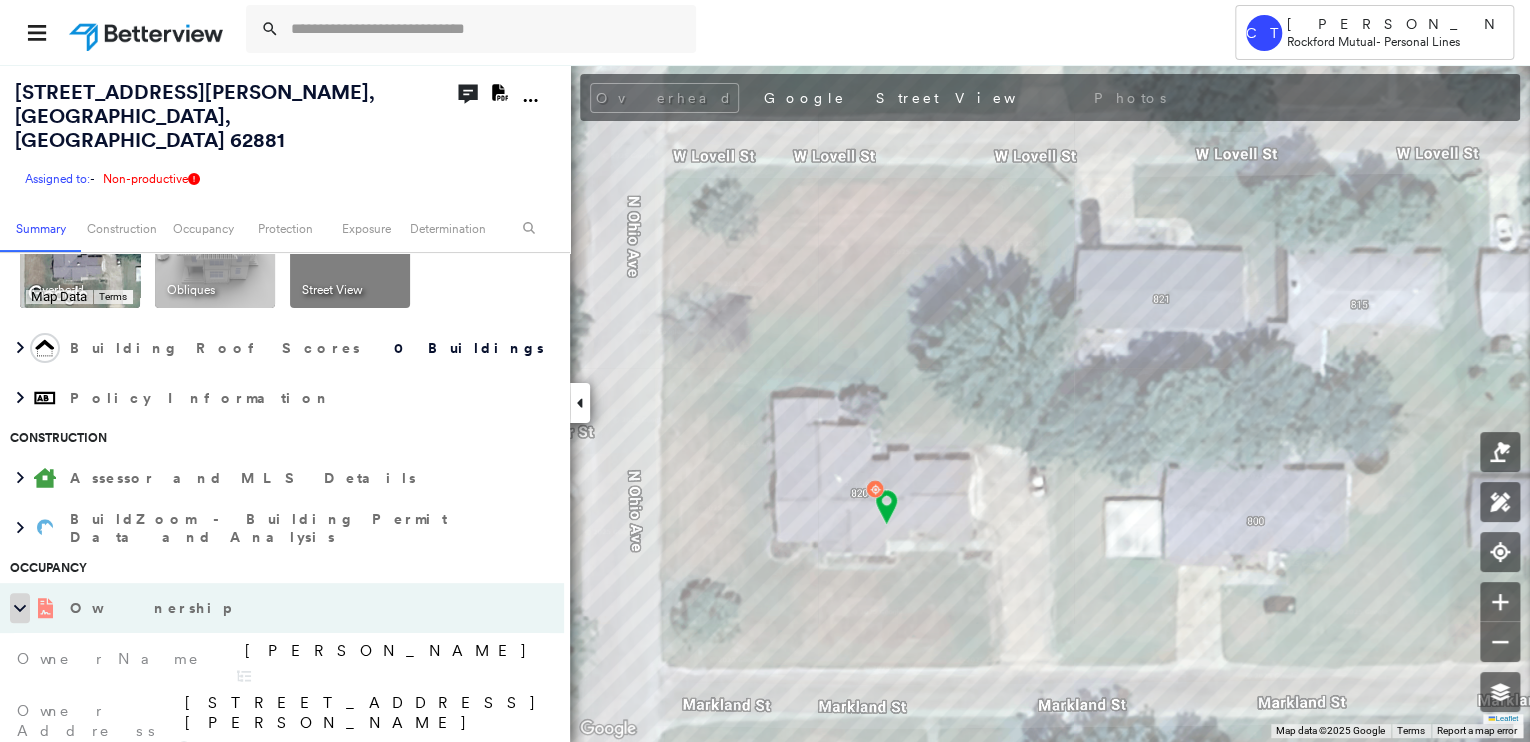 click 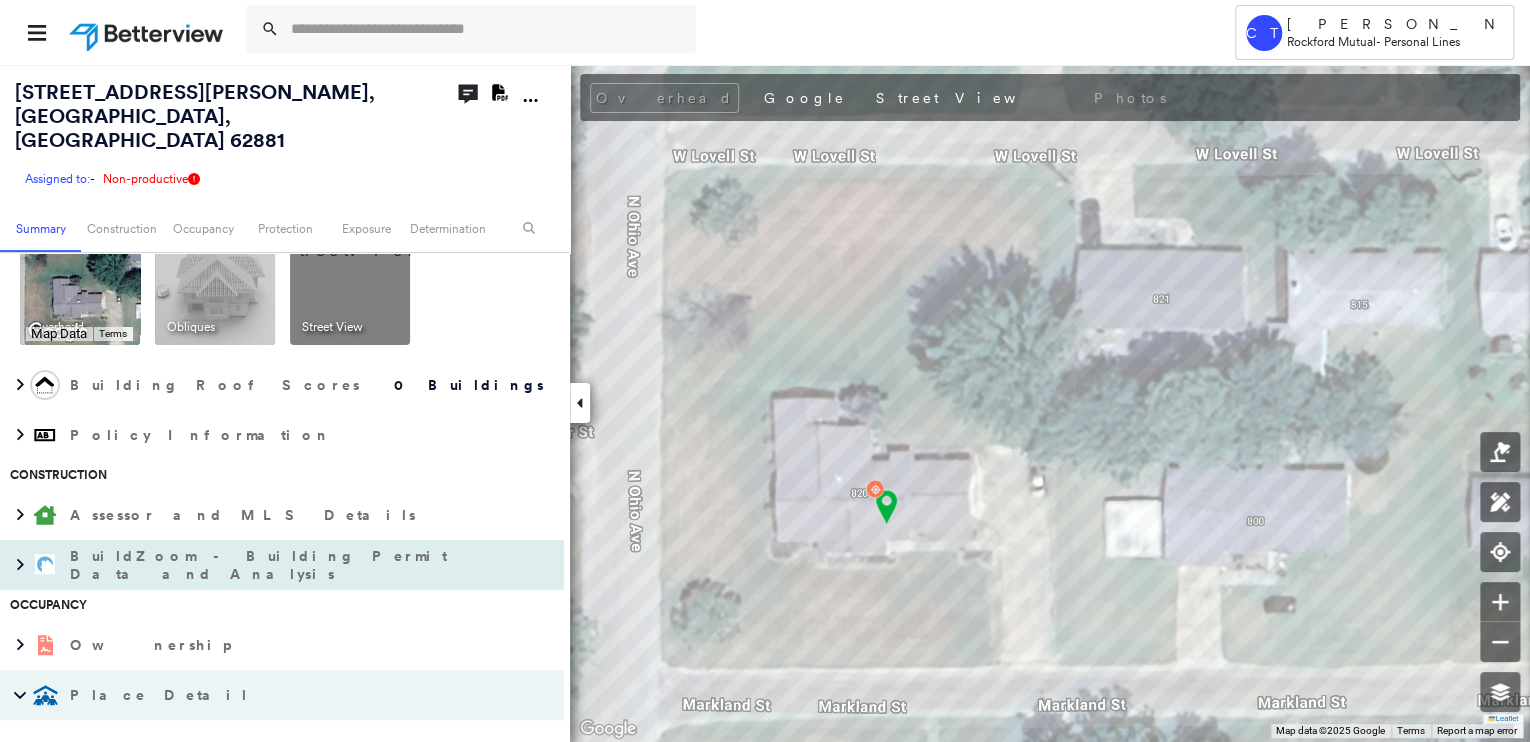 scroll, scrollTop: 0, scrollLeft: 0, axis: both 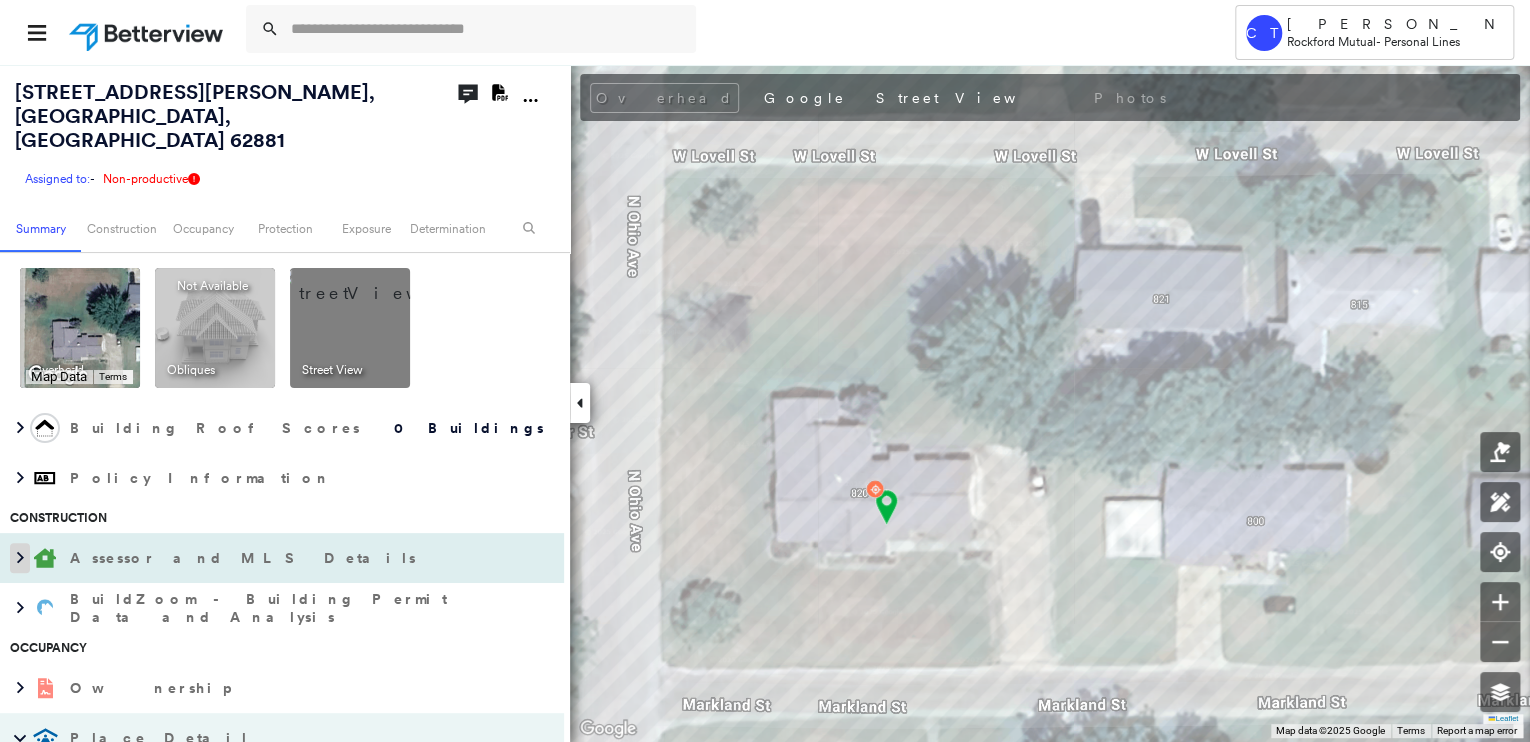 click at bounding box center (20, 558) 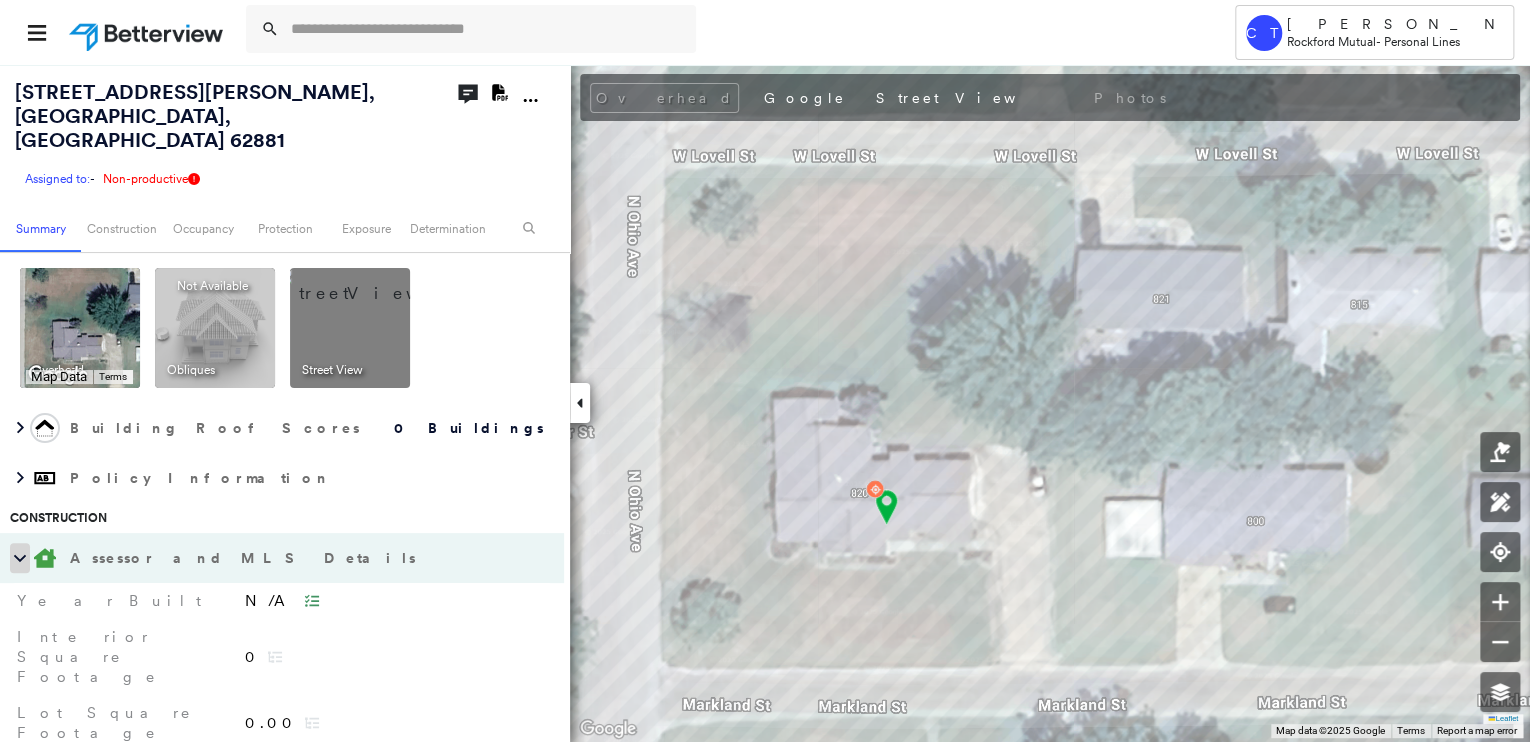 click at bounding box center (20, 558) 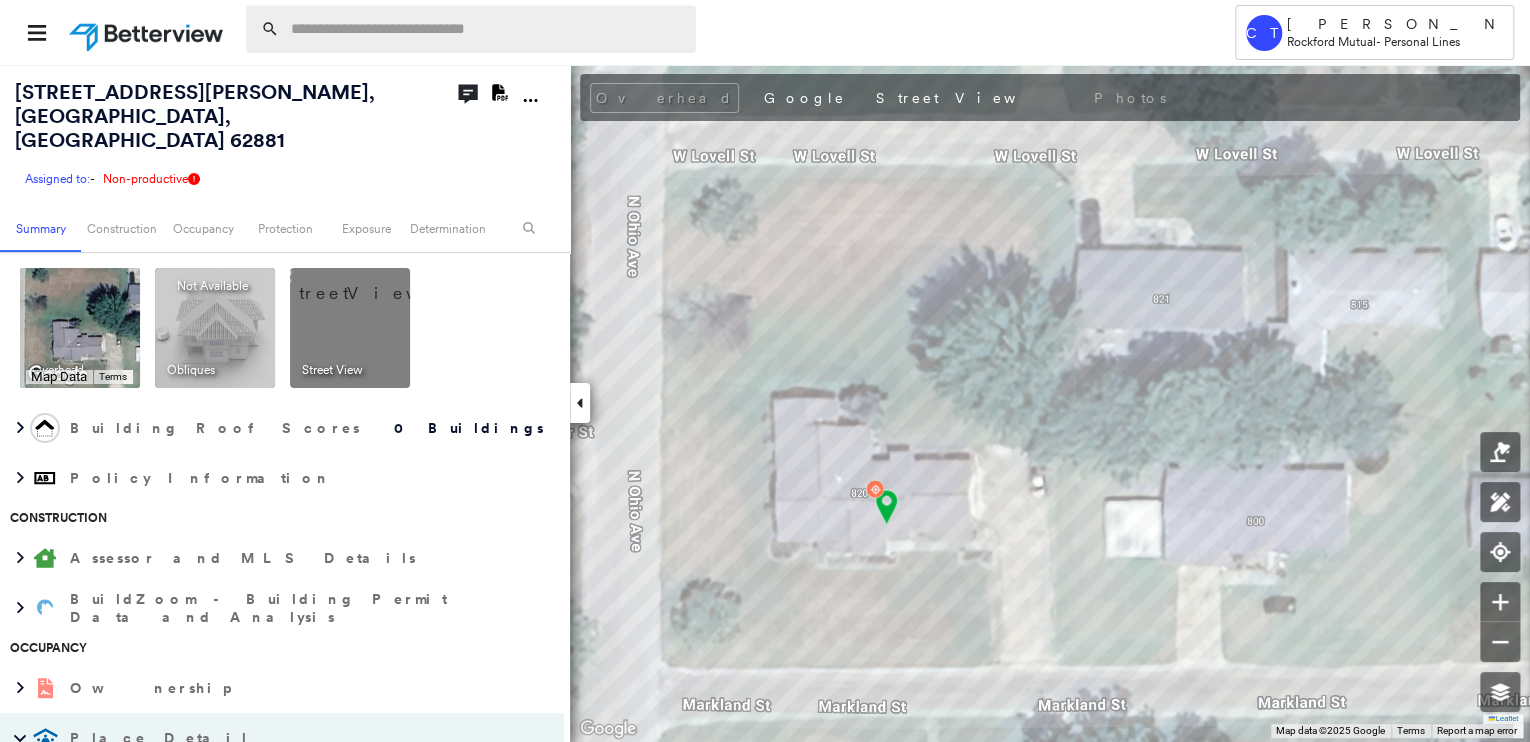 click at bounding box center [487, 29] 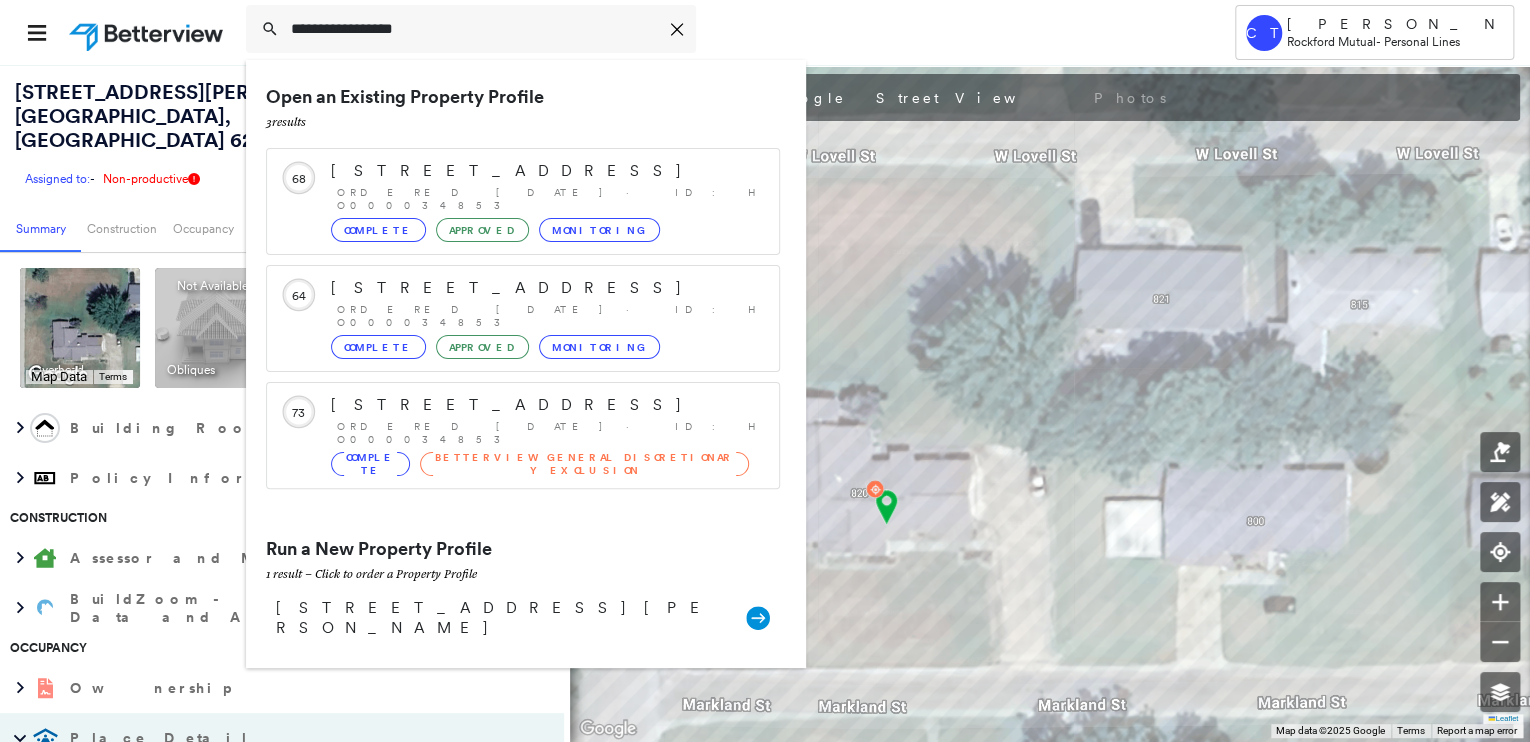 type on "**********" 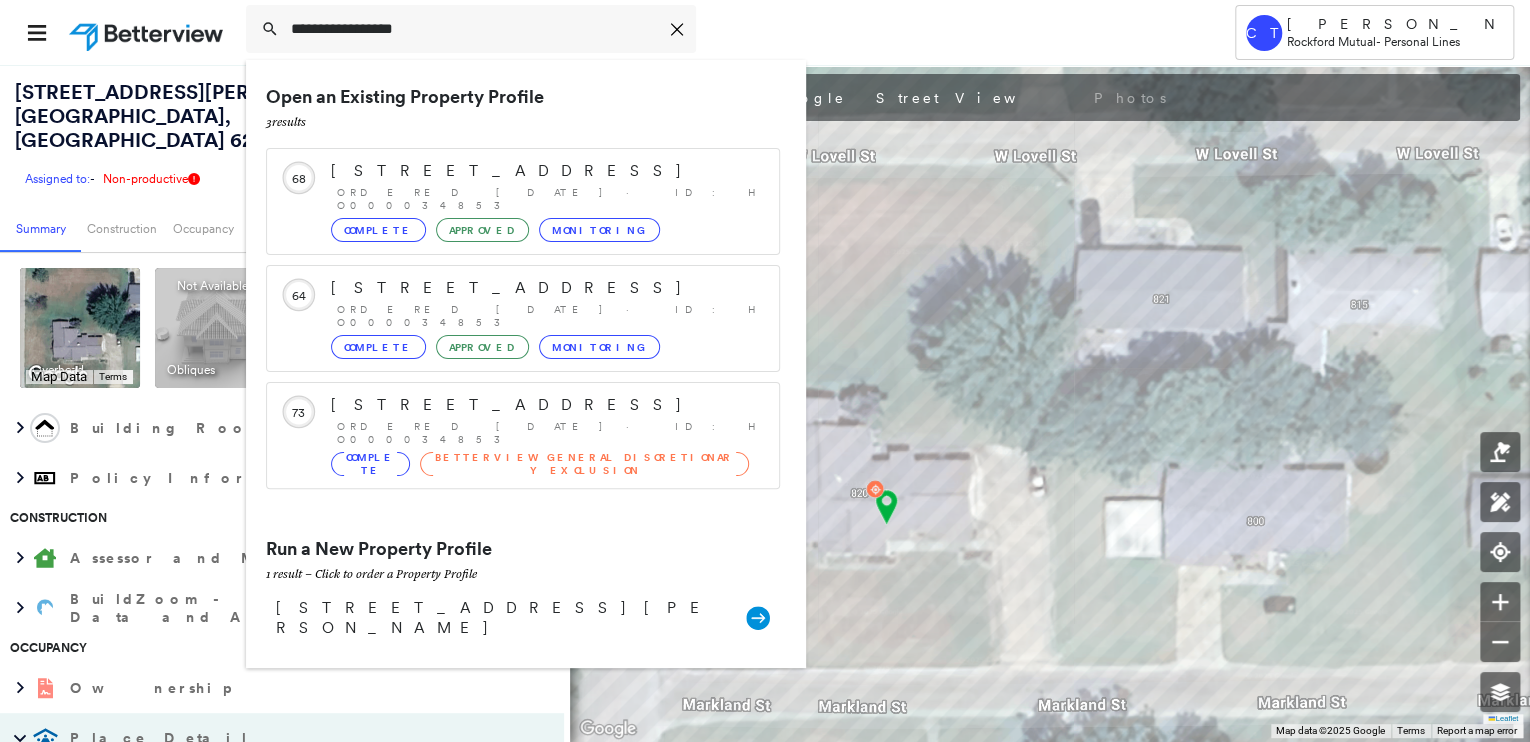 click on "15860 N 765th St, Robinson, IL 62454 Group Created with Sketch." at bounding box center [523, 617] 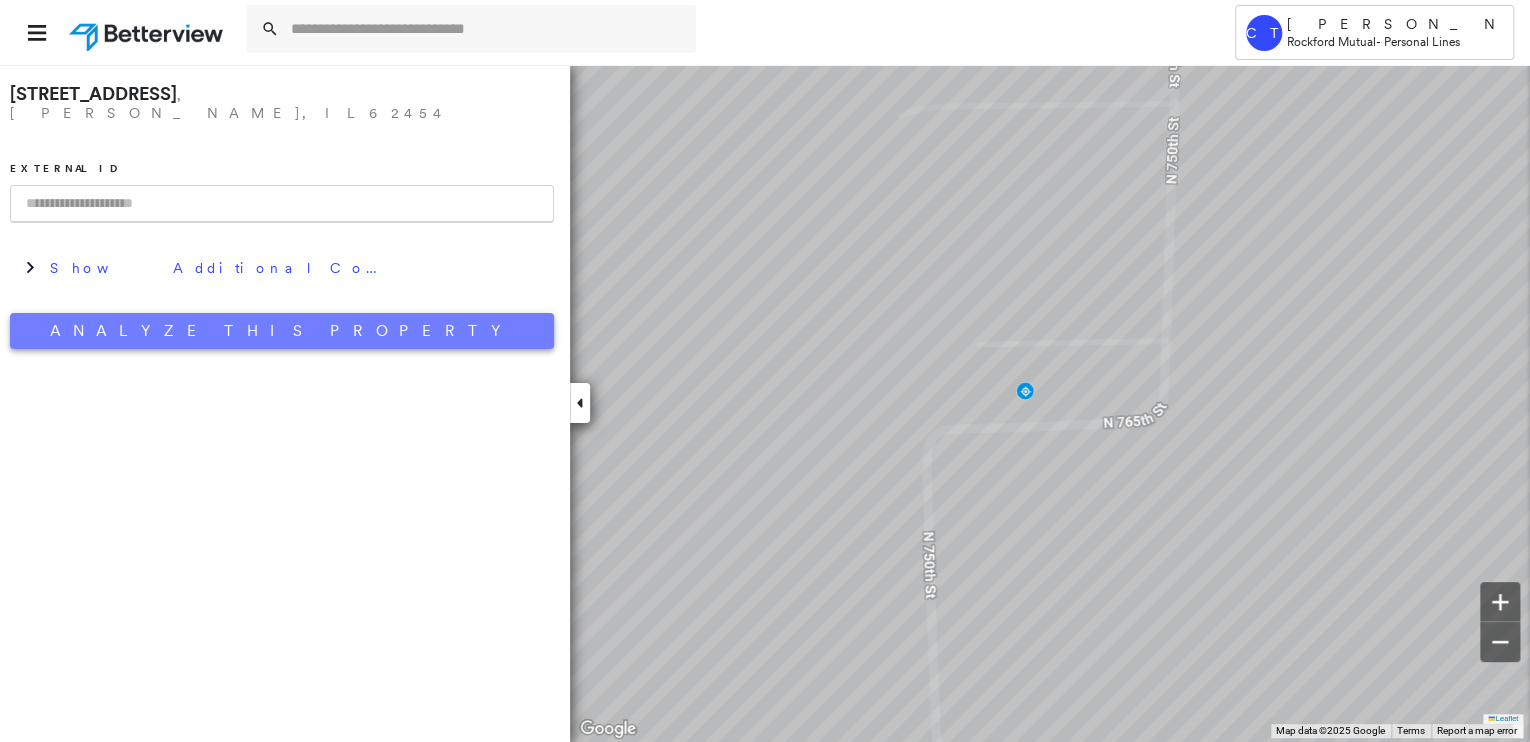 click on "Analyze This Property" at bounding box center (282, 331) 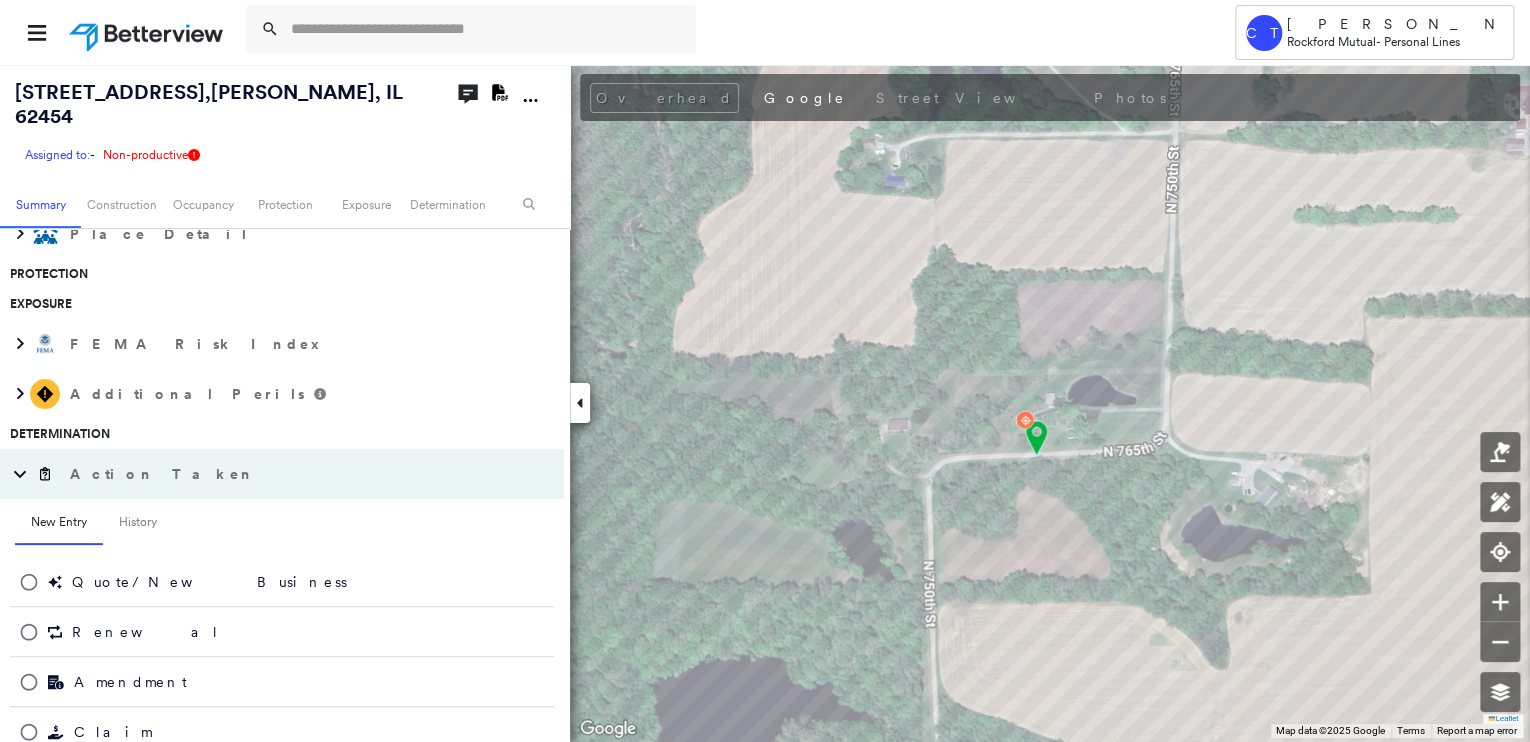 scroll, scrollTop: 0, scrollLeft: 0, axis: both 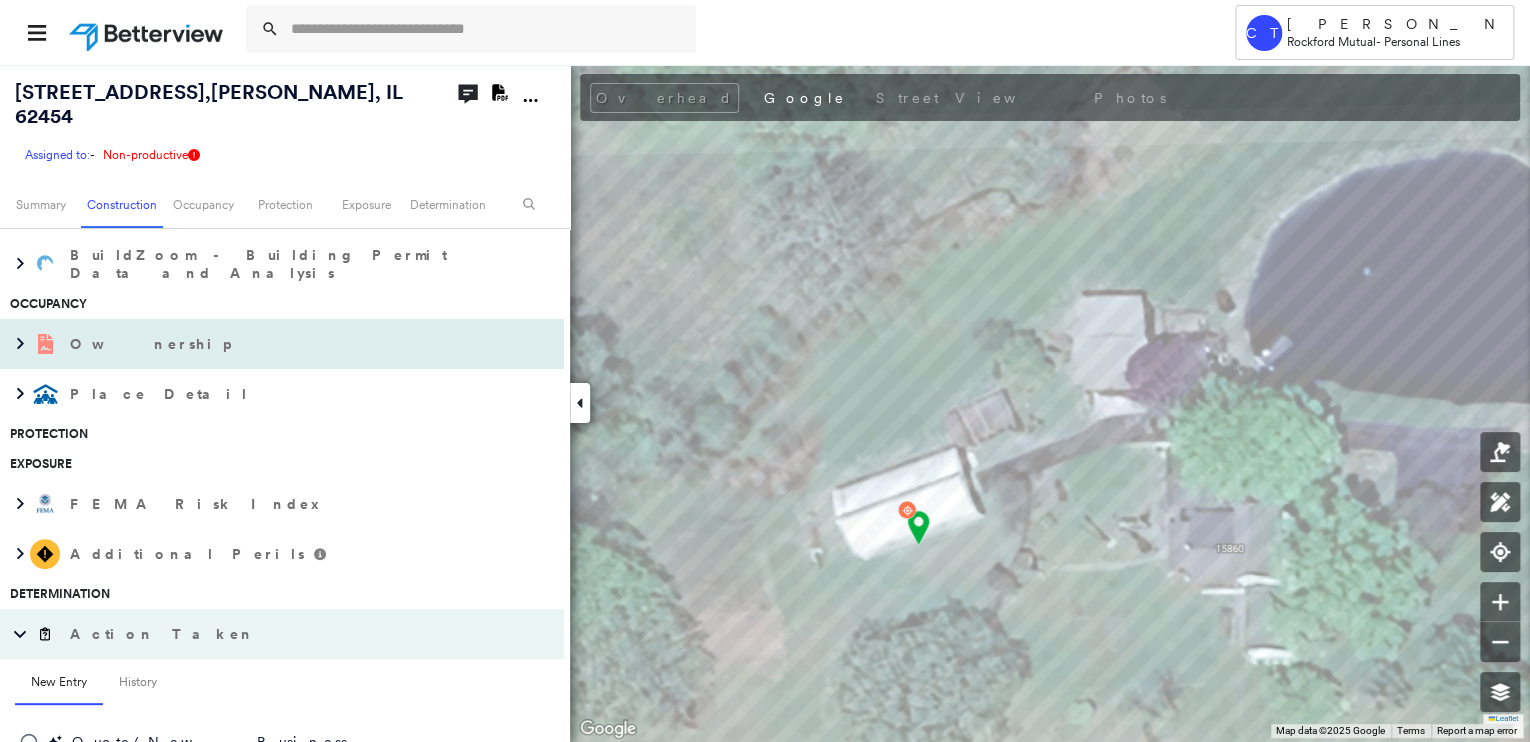 click on "Ownership" at bounding box center [152, 344] 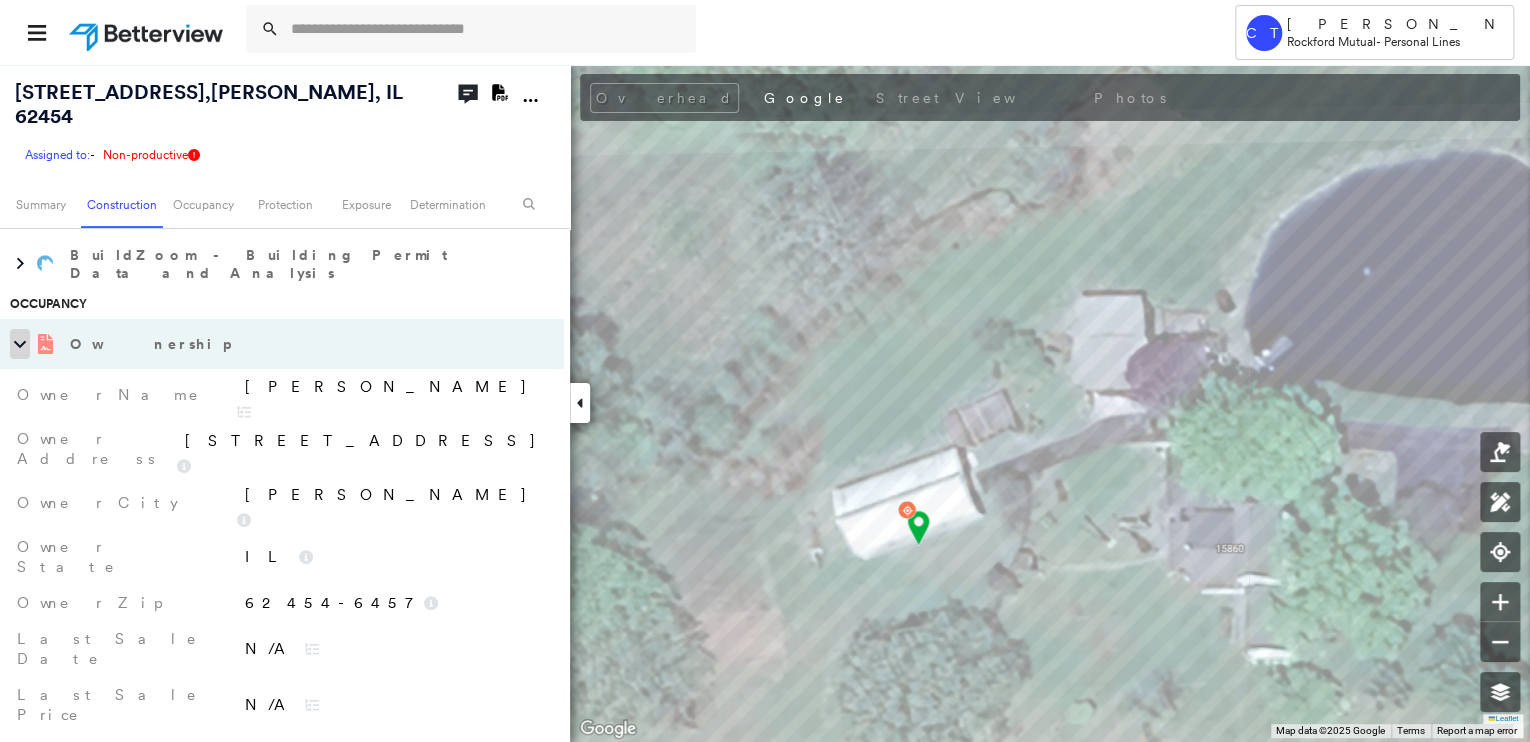 click 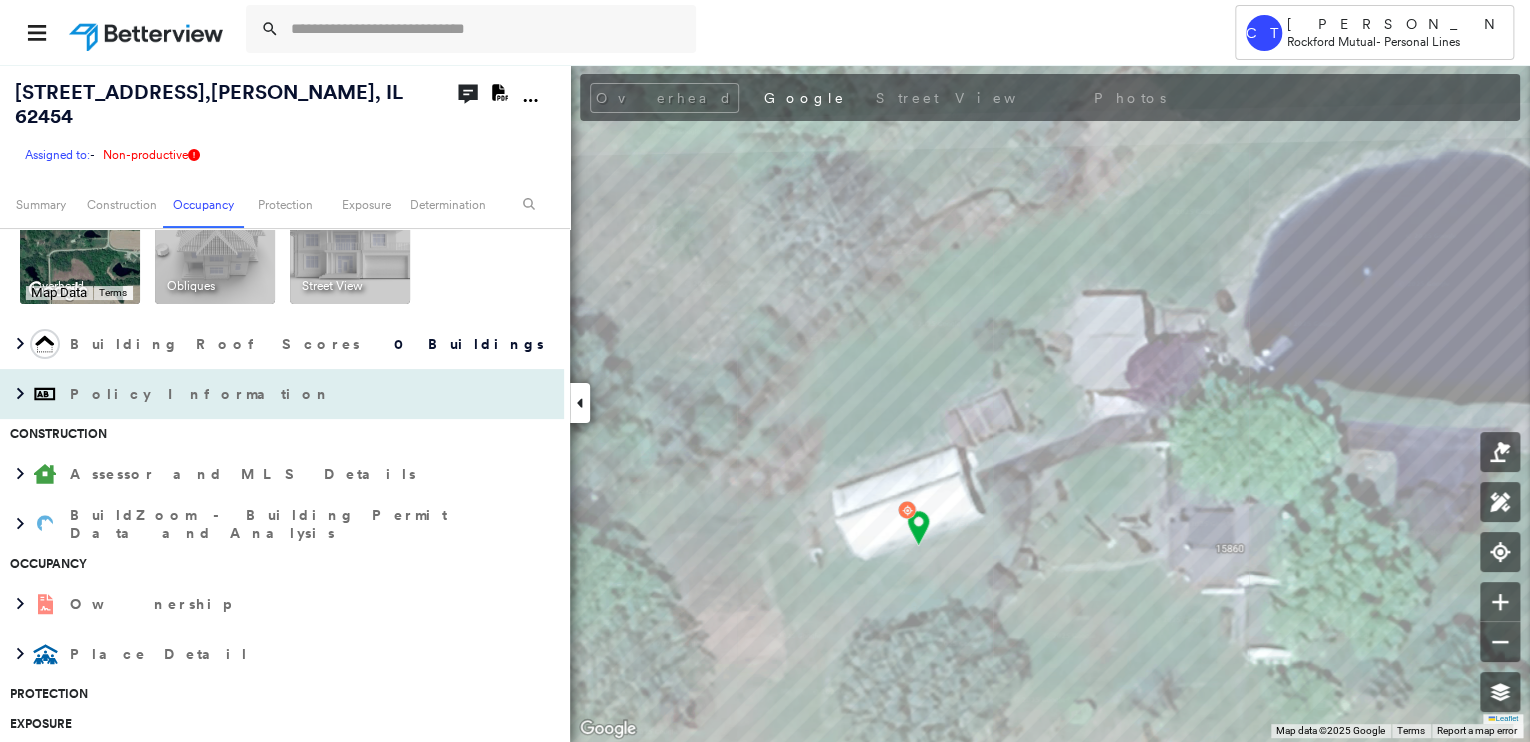 scroll, scrollTop: 0, scrollLeft: 0, axis: both 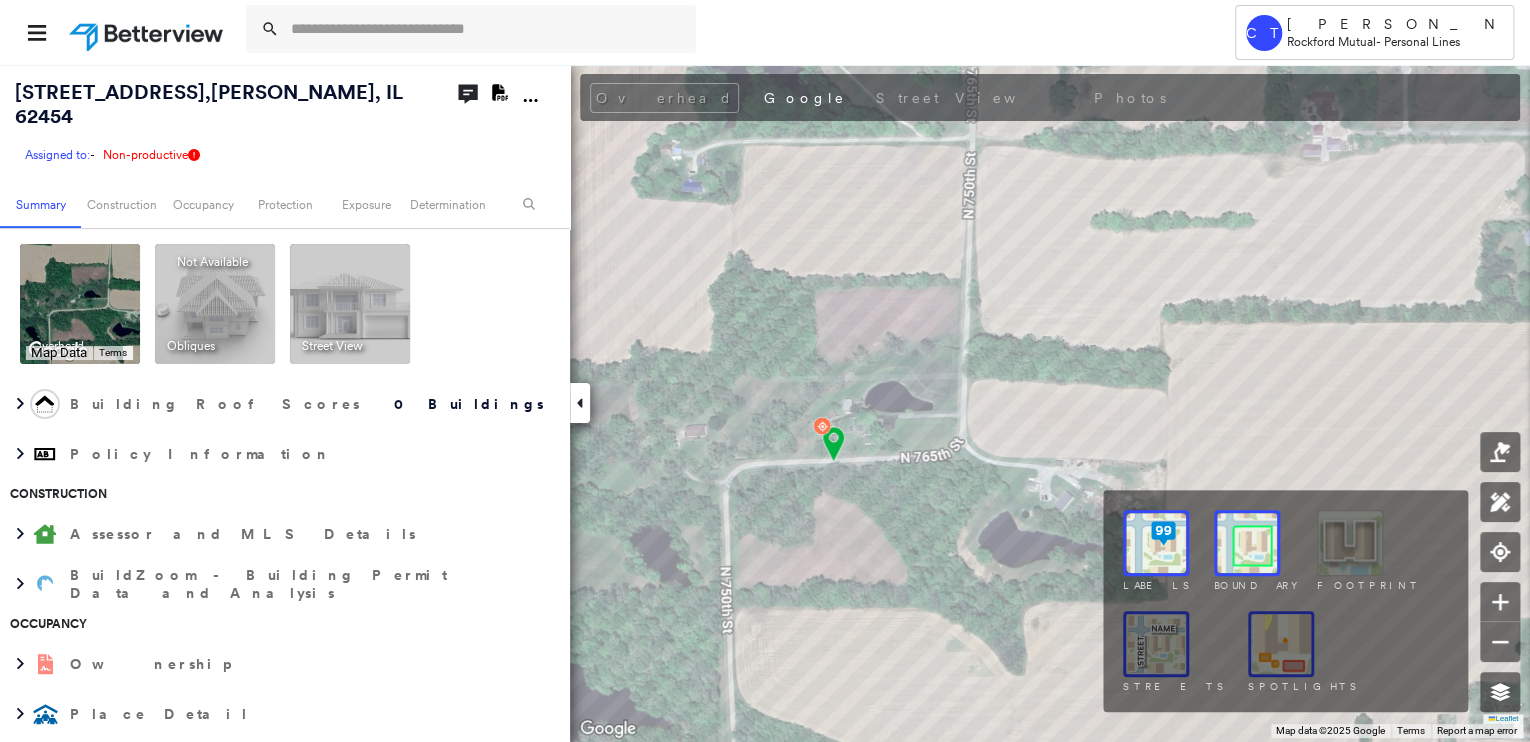 click at bounding box center [1247, 543] 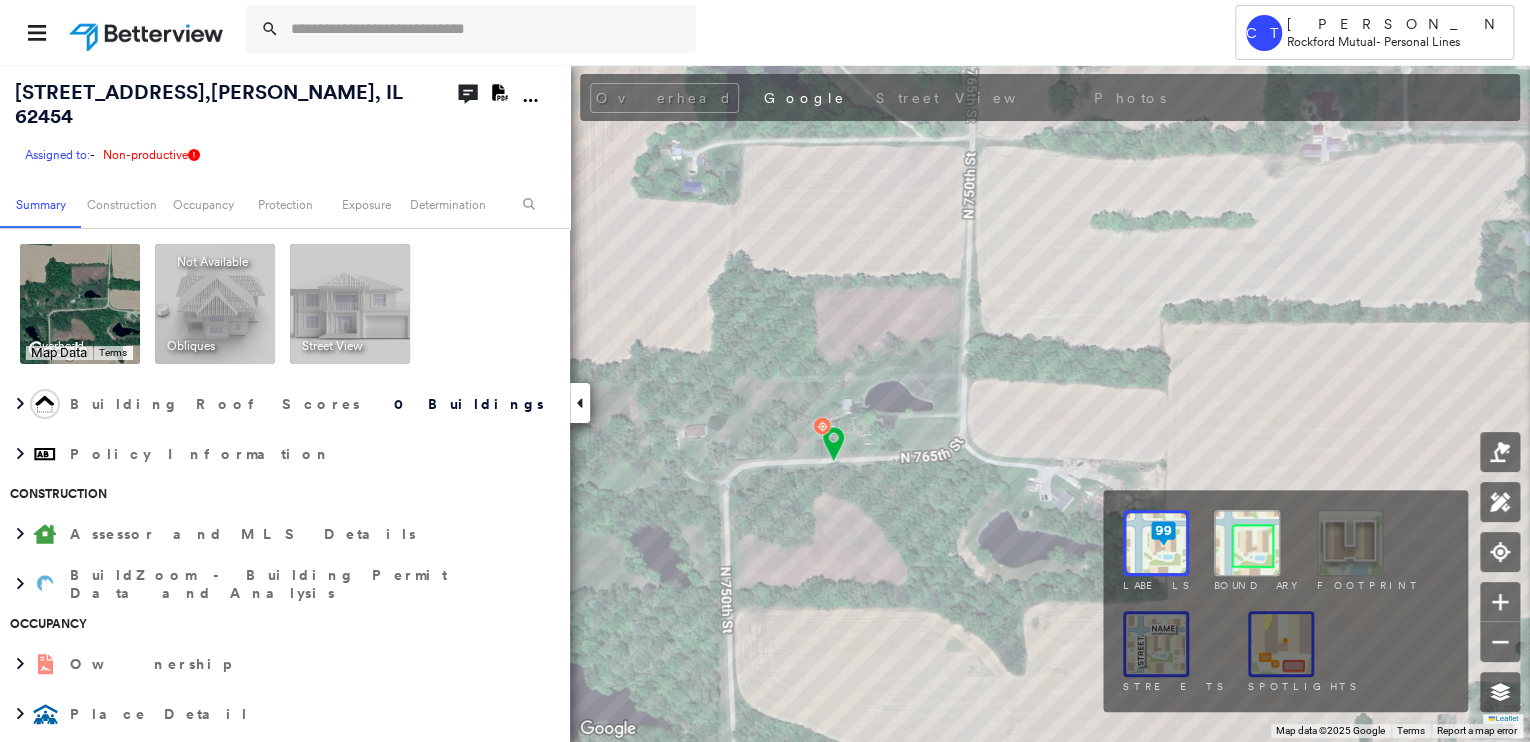 click at bounding box center (1247, 543) 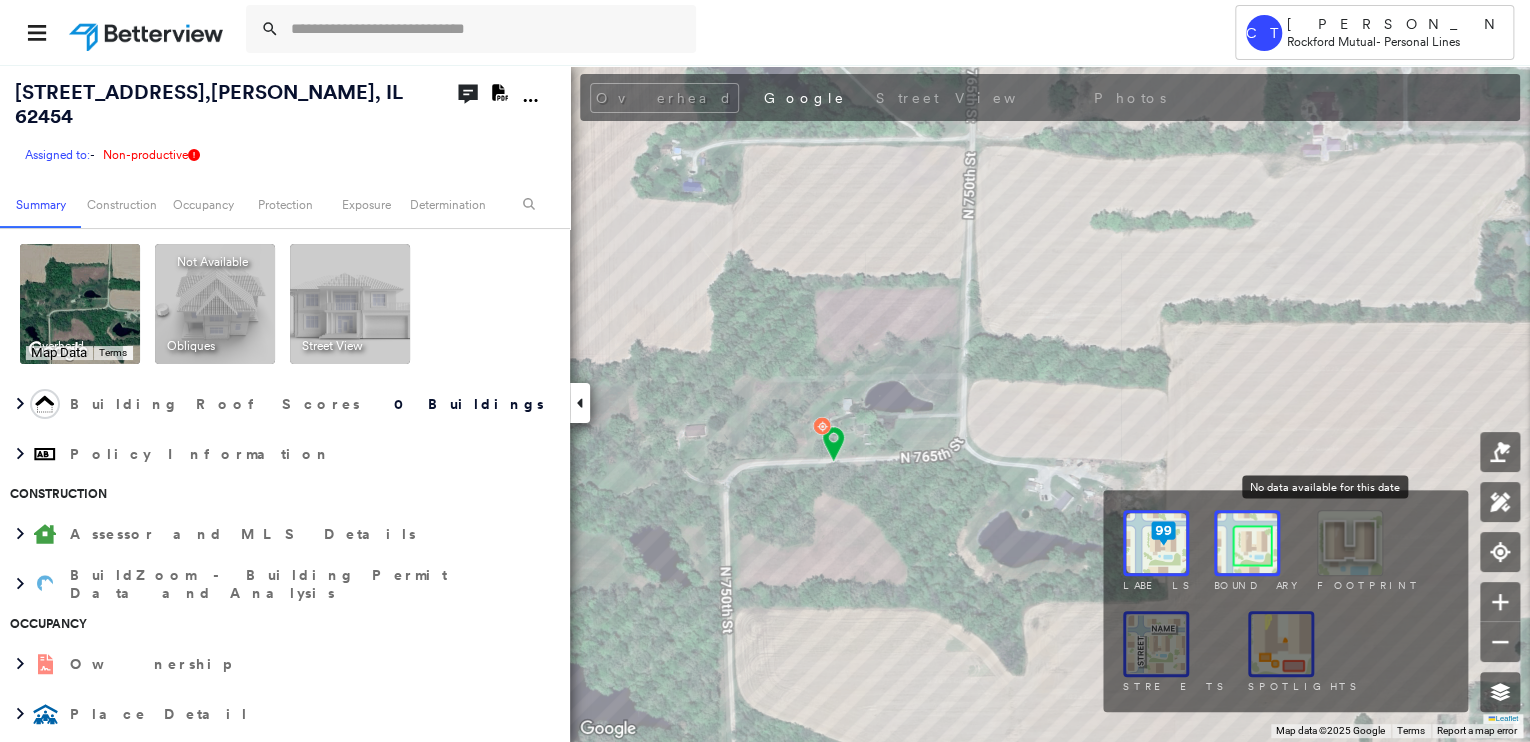 click at bounding box center [1350, 543] 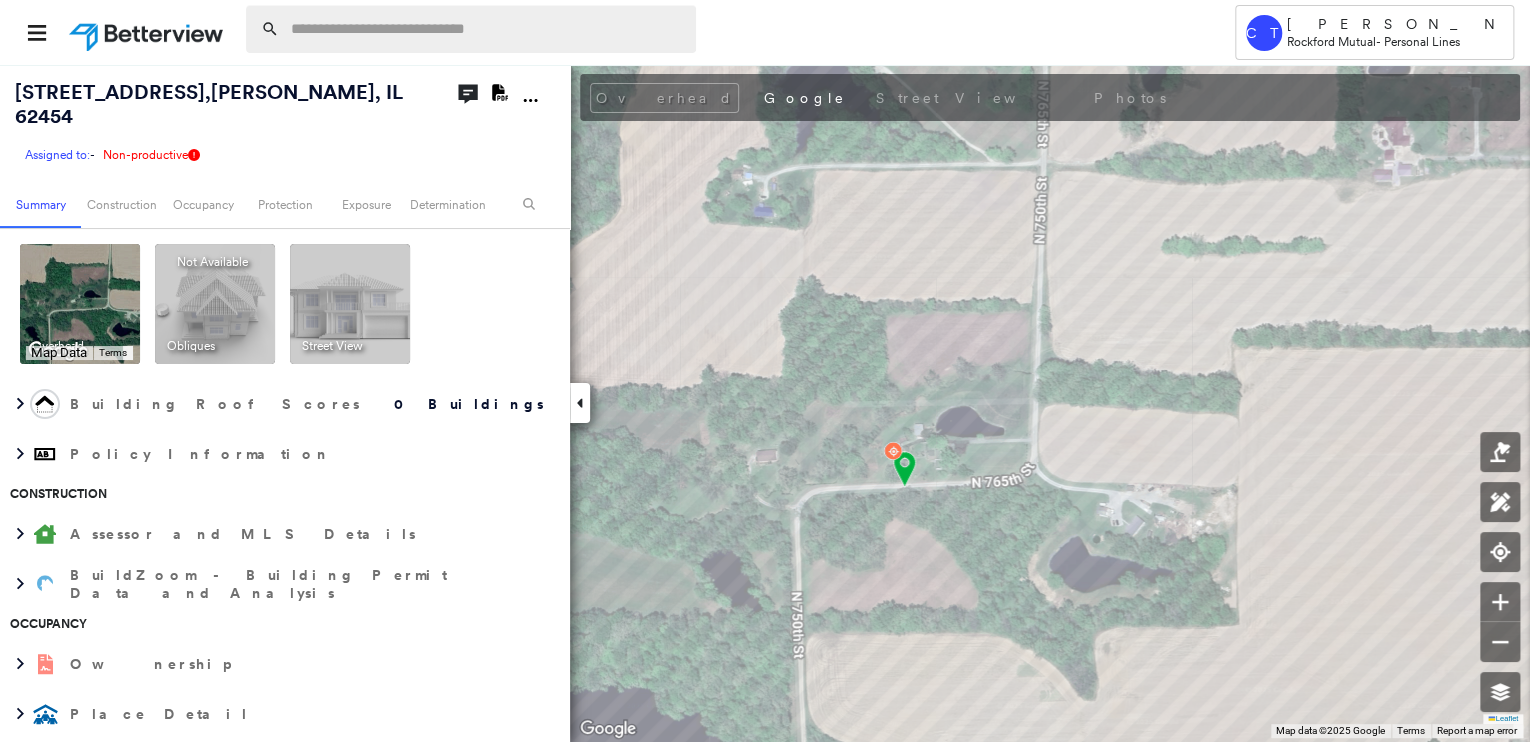 click at bounding box center [487, 29] 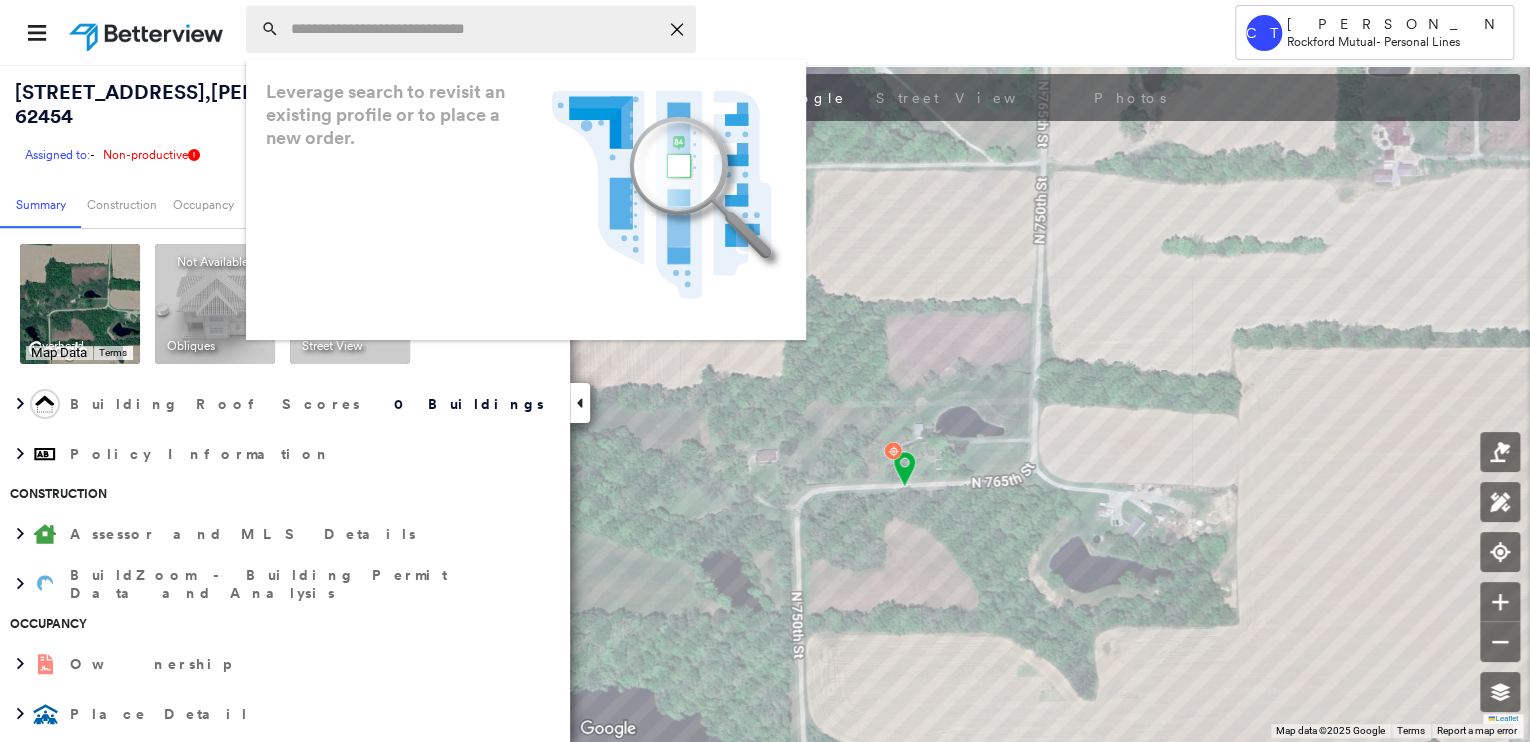 paste on "**********" 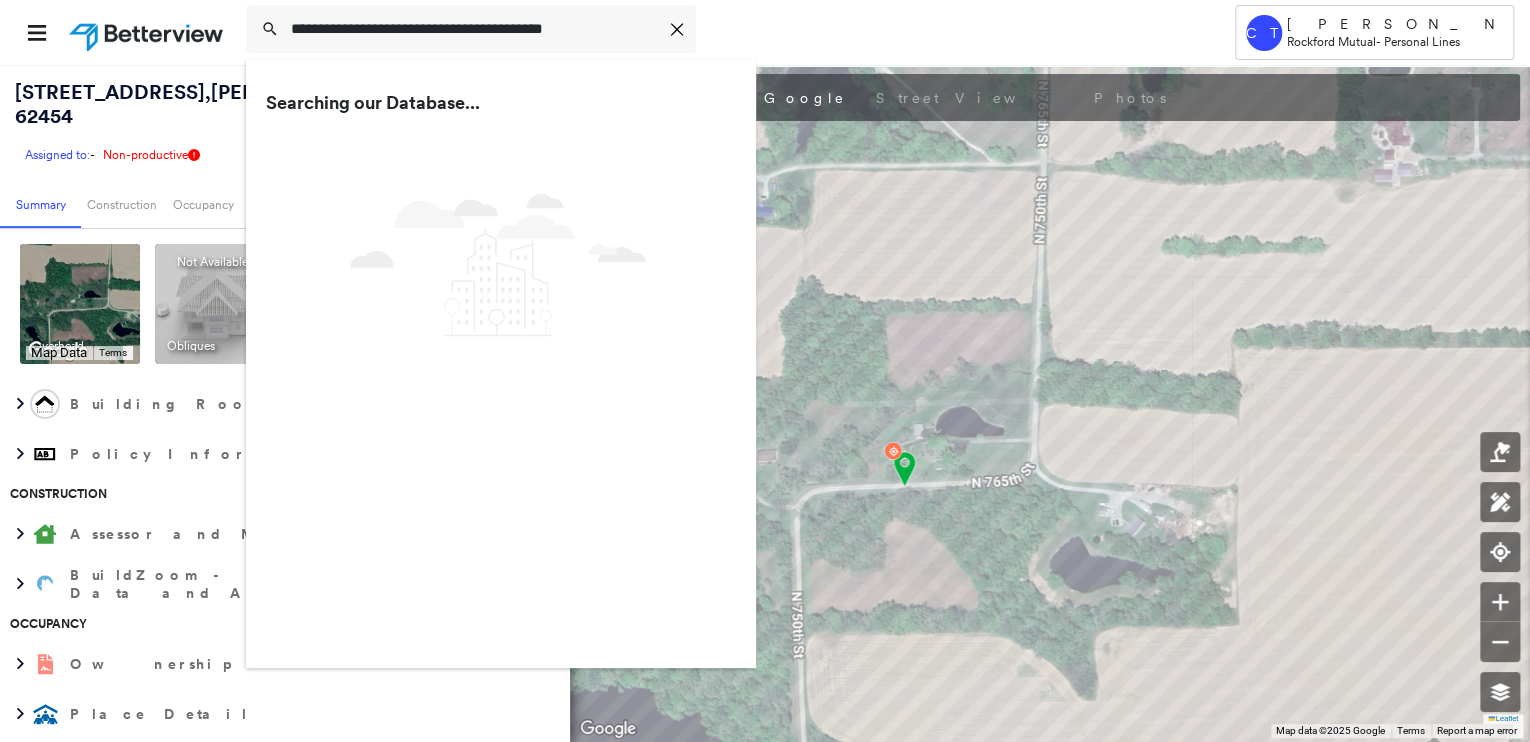 type on "**********" 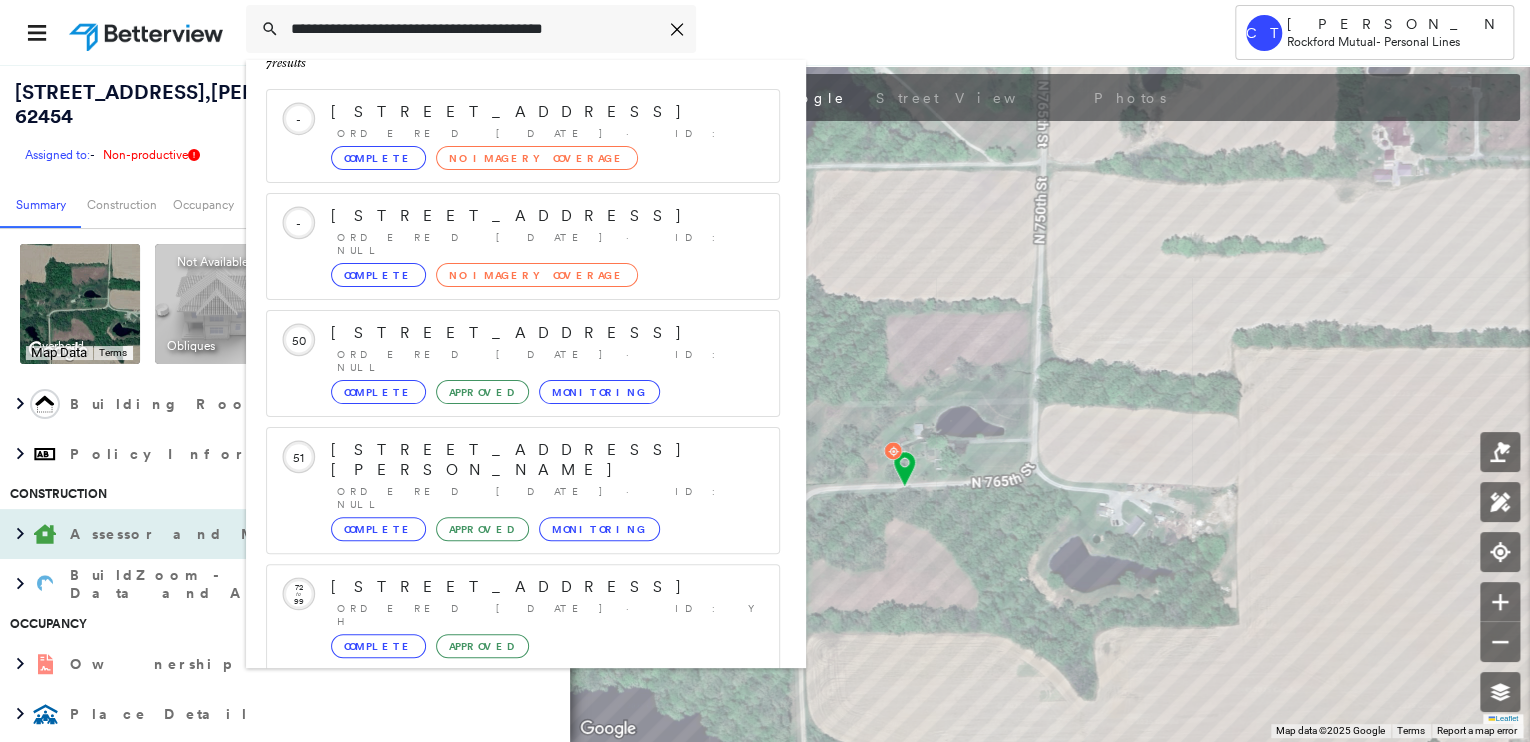 scroll, scrollTop: 208, scrollLeft: 0, axis: vertical 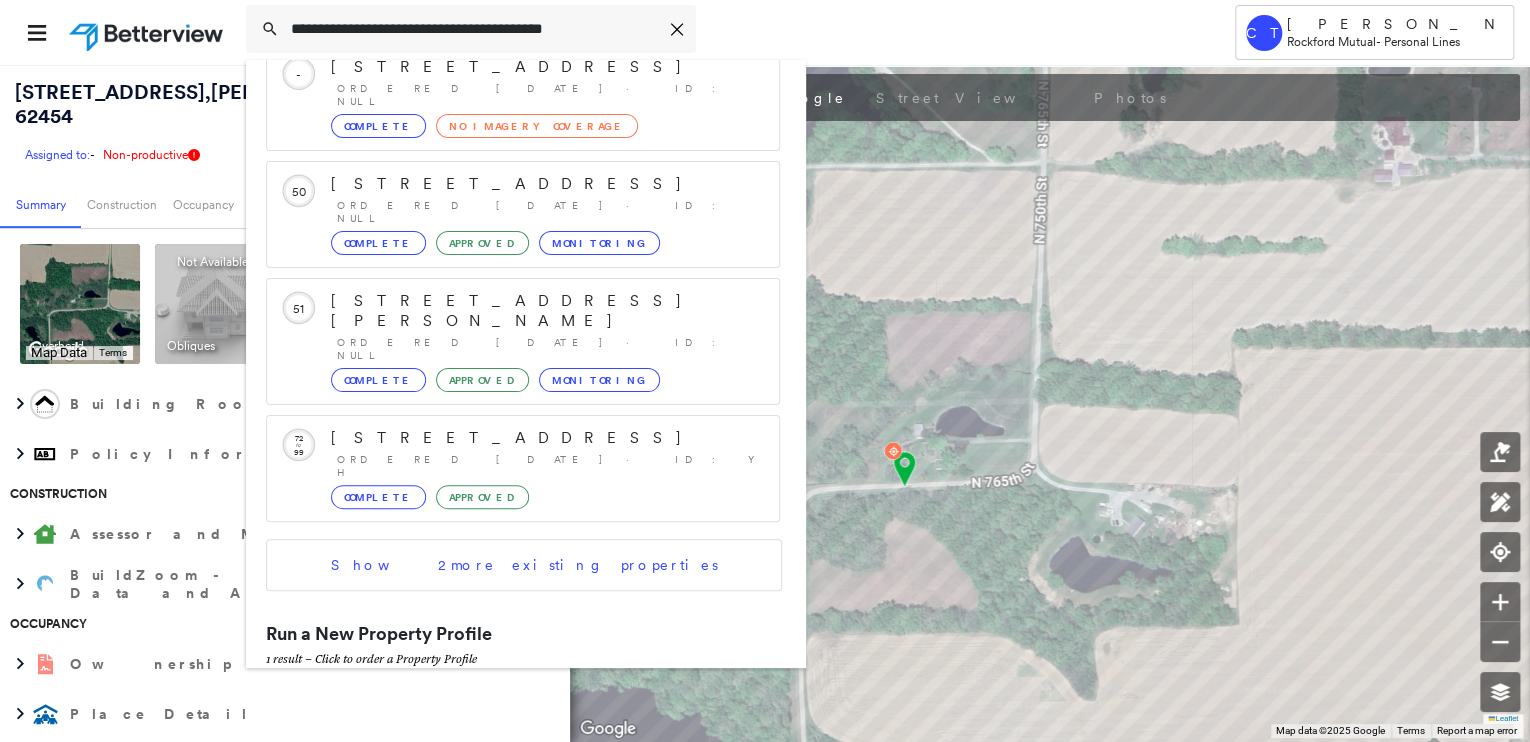 click on "6330 N 300th Ave, Woodhull, IL 61490" at bounding box center [501, 703] 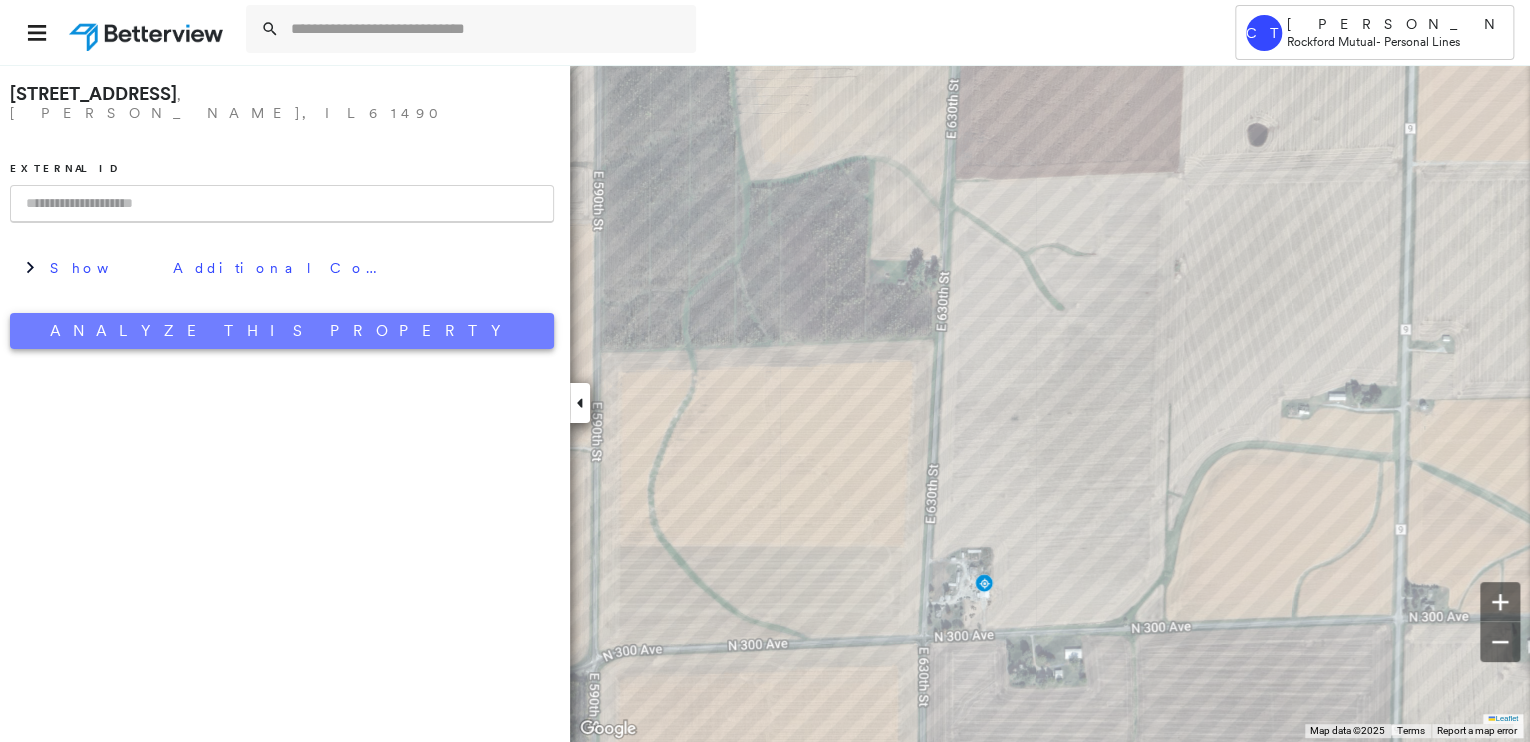 click on "Analyze This Property" at bounding box center [282, 331] 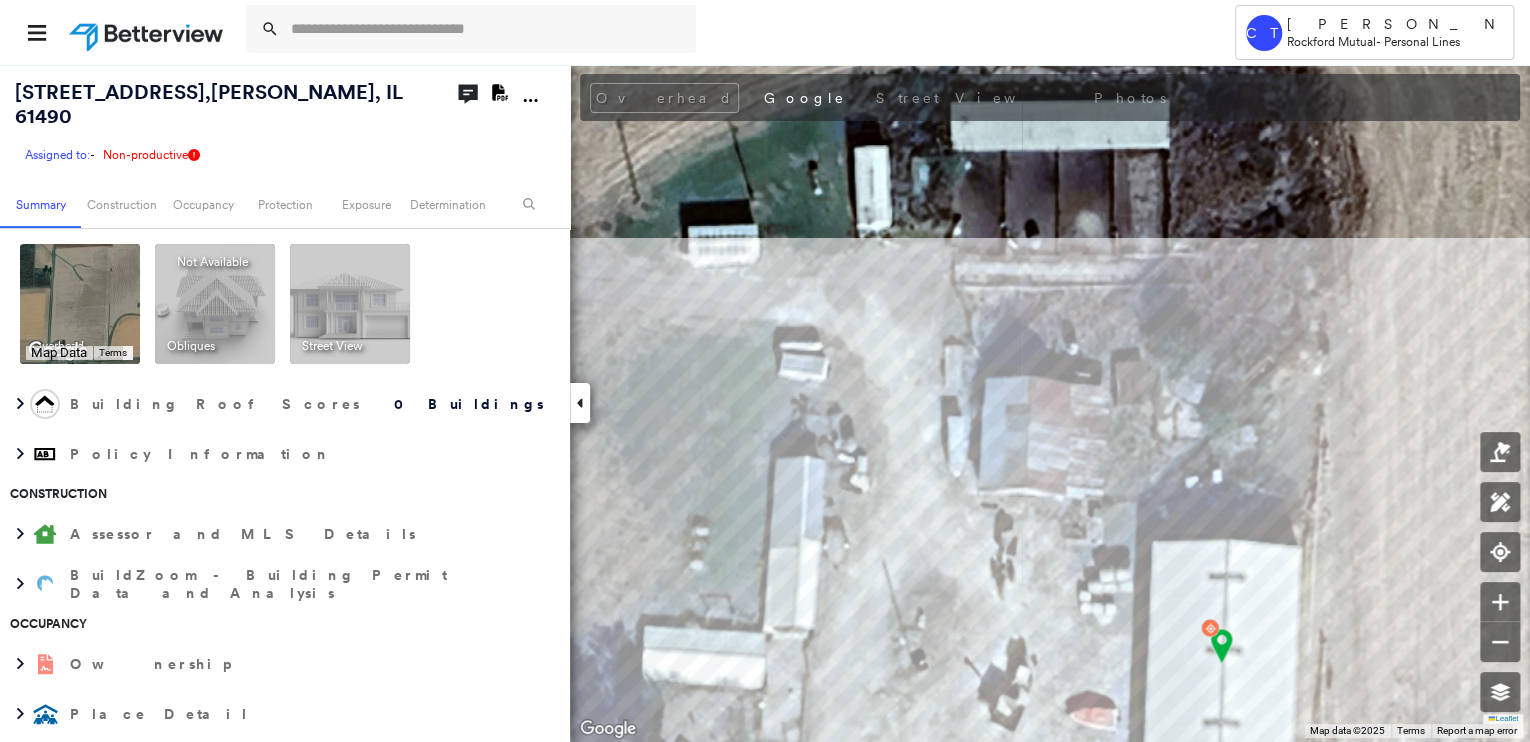 click on "Tower CT Camryn Tremper Rockford Mutual  -   Personal Lines 6330 N 300th Ave ,  Woodhull, IL 61490 Assigned to:  - Assigned to:  - Assigned to:  - Non-productive  Open Comments Download PDF Report Summary Construction Occupancy Protection Exposure Determination Overhead Keyboard shortcuts Map Data Map data ©2025 Map data ©2025 500 m  Click to toggle between metric and imperial units Terms To navigate, press the arrow keys. Keyboard shortcuts Map Data Map data ©2025 Imagery ©2025 Airbus, CNES / Airbus, Landsat / Copernicus, Maxar Technologies, USDA/FPAC/GEO Map data ©2025 Imagery ©2025 Airbus, CNES / Airbus, Landsat / Copernicus, Maxar Technologies, USDA/FPAC/GEO 500 m  Click to toggle between metric and imperial units Terms To navigate, press the arrow keys. Obliques Not Available ; Street View Building Roof Scores 0 Buildings Policy Information Construction Assessor and MLS Details BuildZoom - Building Permit Data and Analysis Occupancy Ownership Place Detail Protection Exposure FEMA Risk Index Save" at bounding box center [765, 371] 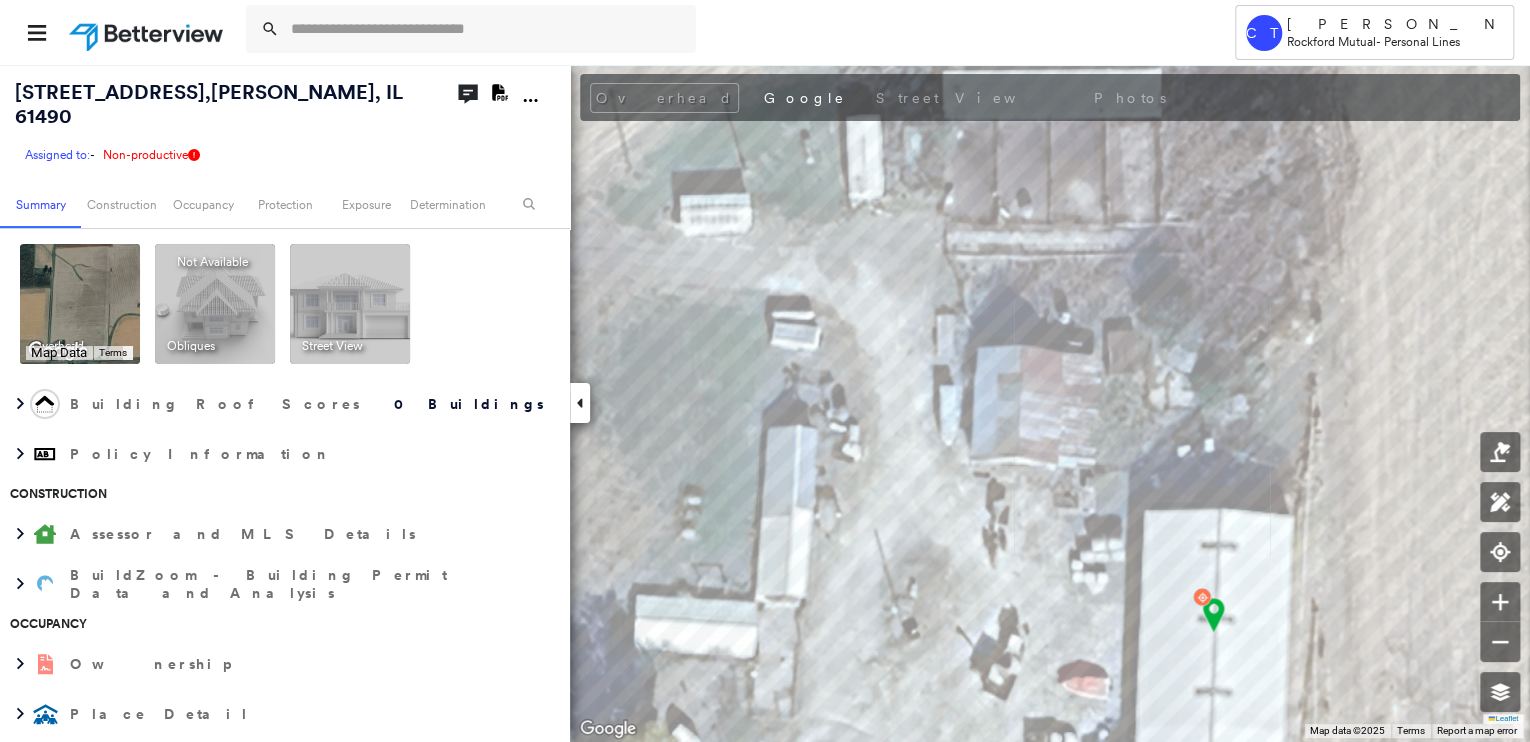 click on "6330 N 300th Ave ,  Woodhull, IL 61490 Assigned to:  - Assigned to:  - Assigned to:  - Non-productive  Open Comments Download PDF Report Summary Construction Occupancy Protection Exposure Determination Overhead Keyboard shortcuts Map Data Map data ©2025 Map data ©2025 500 m  Click to toggle between metric and imperial units Terms To navigate, press the arrow keys. Keyboard shortcuts Map Data Map data ©2025 Imagery ©2025 Airbus, CNES / Airbus, Landsat / Copernicus, Maxar Technologies, USDA/FPAC/GEO Map data ©2025 Imagery ©2025 Airbus, CNES / Airbus, Landsat / Copernicus, Maxar Technologies, USDA/FPAC/GEO 500 m  Click to toggle between metric and imperial units Terms To navigate, press the arrow keys. Obliques Not Available ; Street View Building Roof Scores 0 Buildings Policy Information Construction Assessor and MLS Details BuildZoom - Building Permit Data and Analysis Occupancy Ownership Place Detail Protection Exposure FEMA Risk Index Additional Perils Determination Action Taken New Entry History" at bounding box center [765, 403] 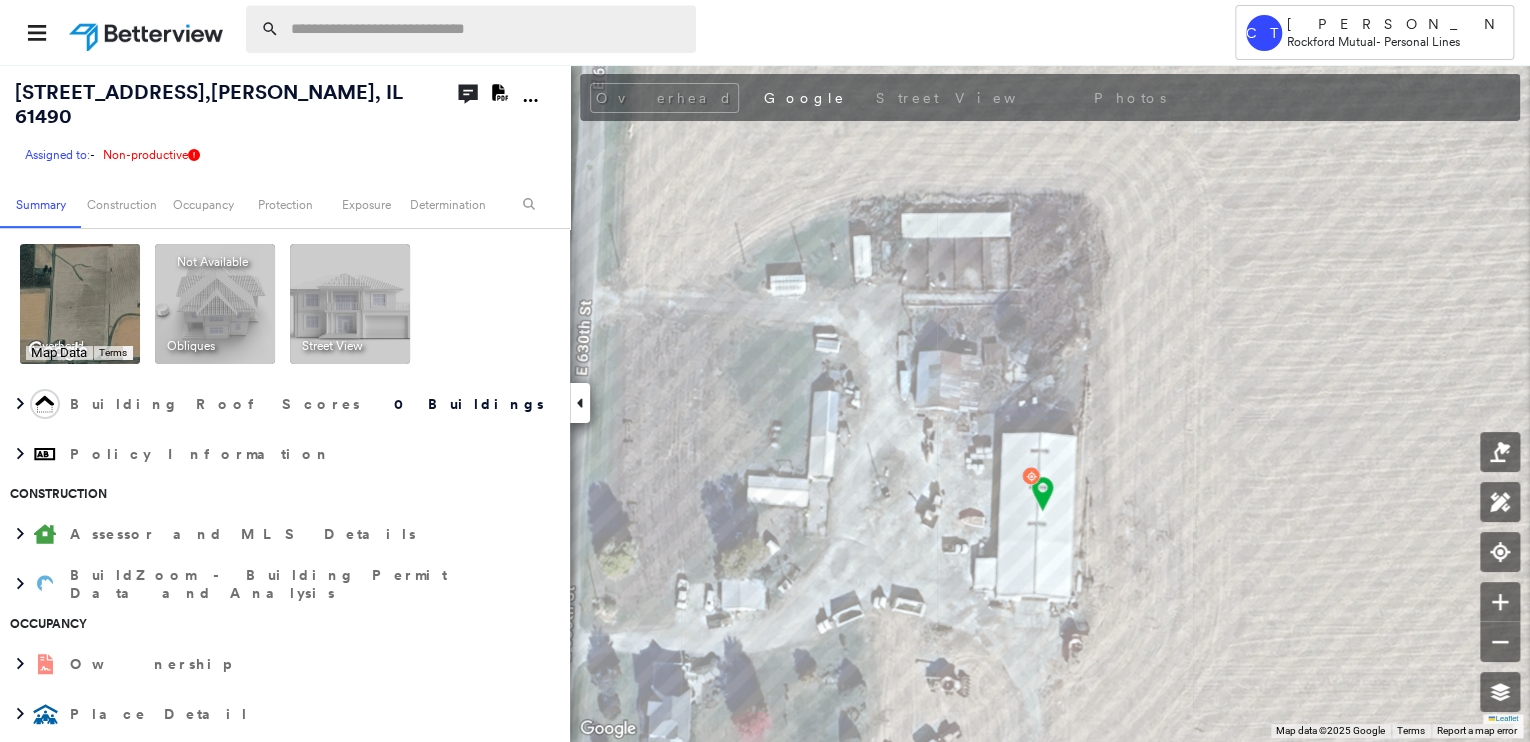 click at bounding box center (487, 29) 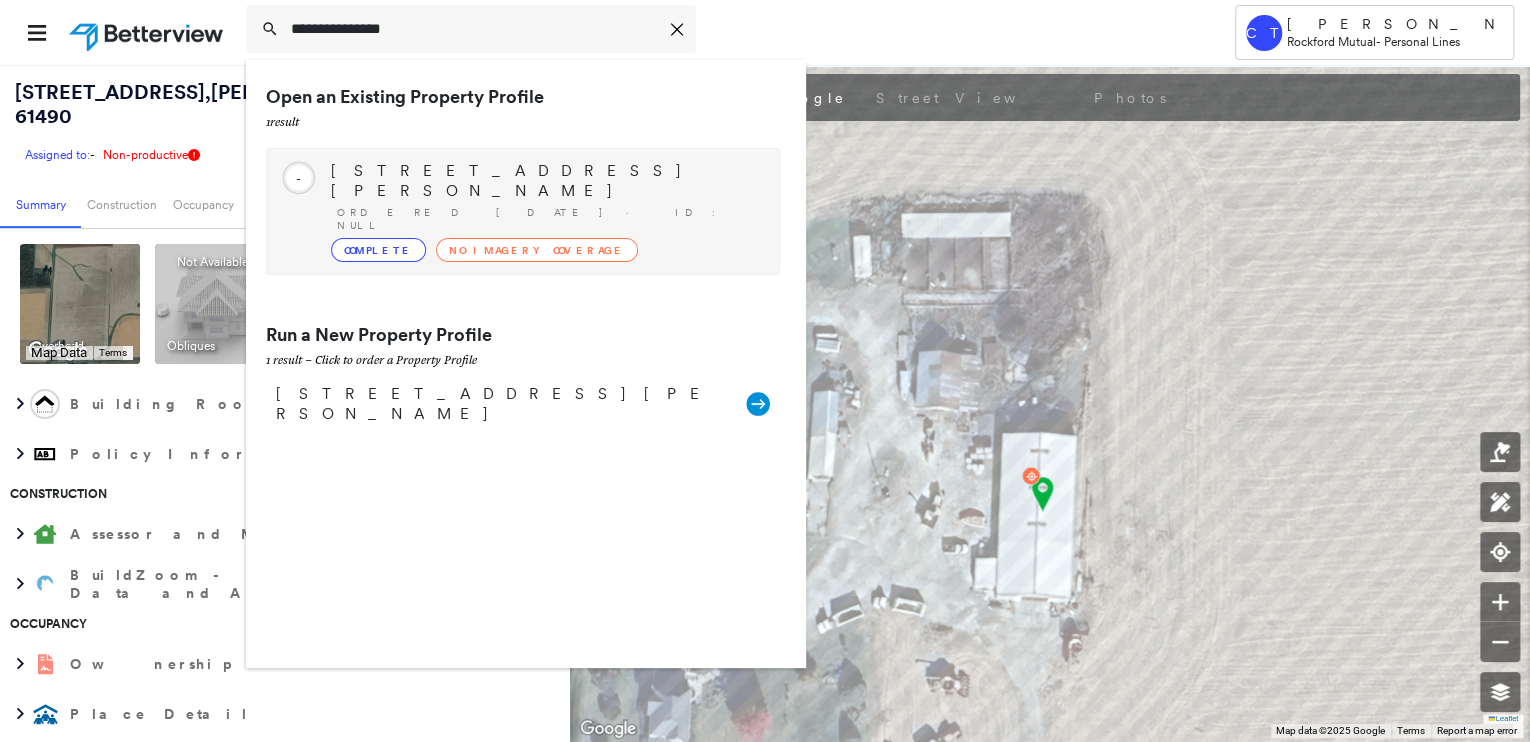 type on "**********" 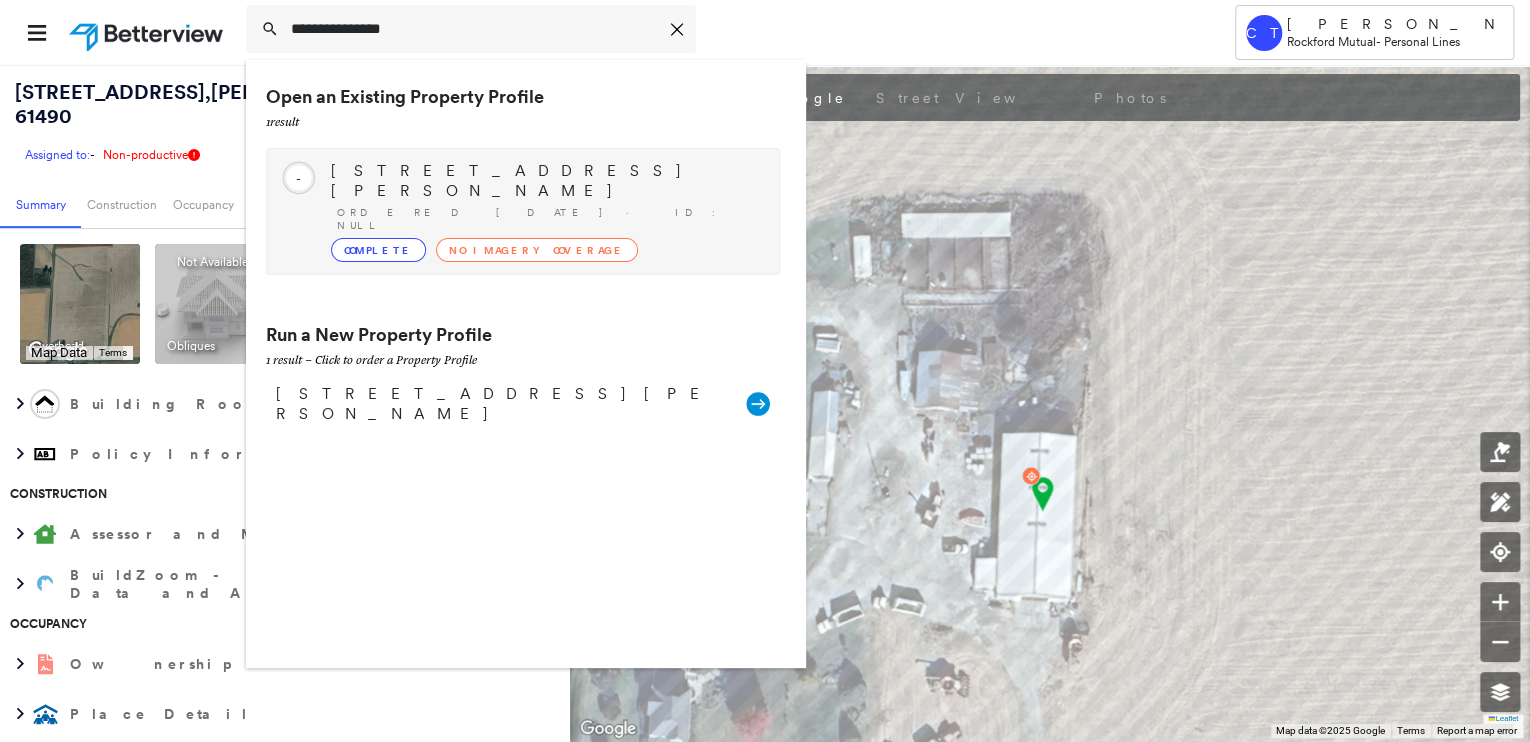 click on "W6795  Bills Rd, Greenwood, WI 54437" at bounding box center [545, 181] 